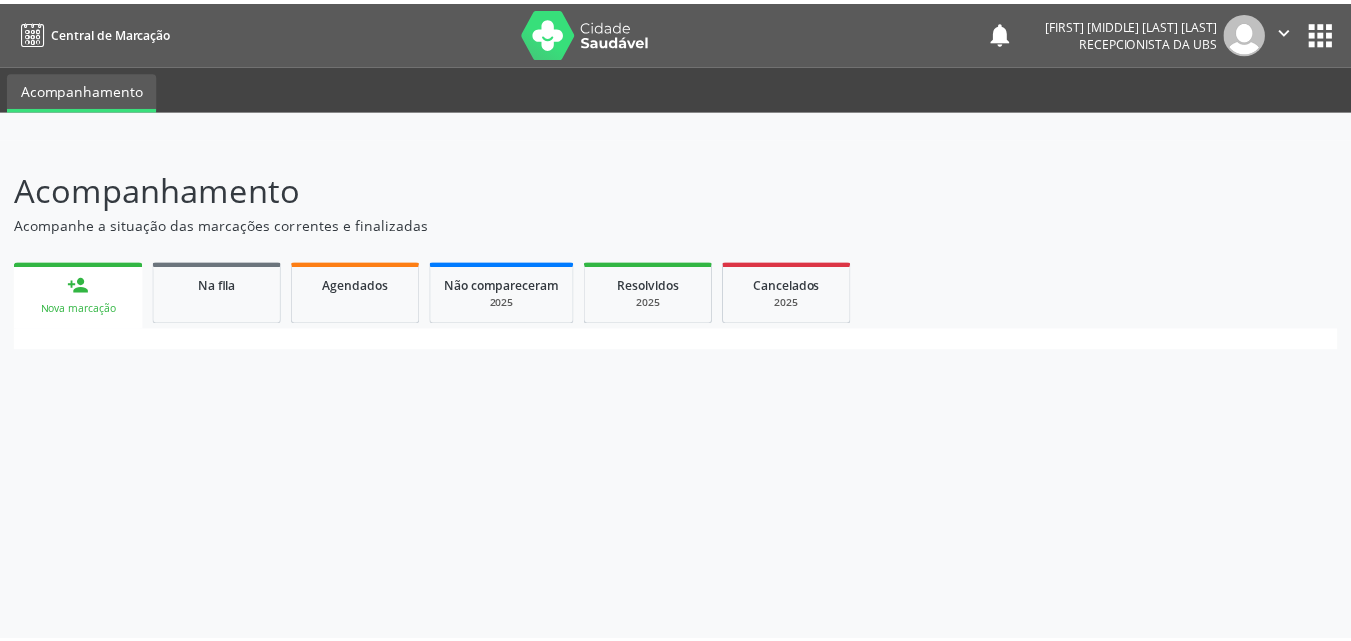 scroll, scrollTop: 0, scrollLeft: 0, axis: both 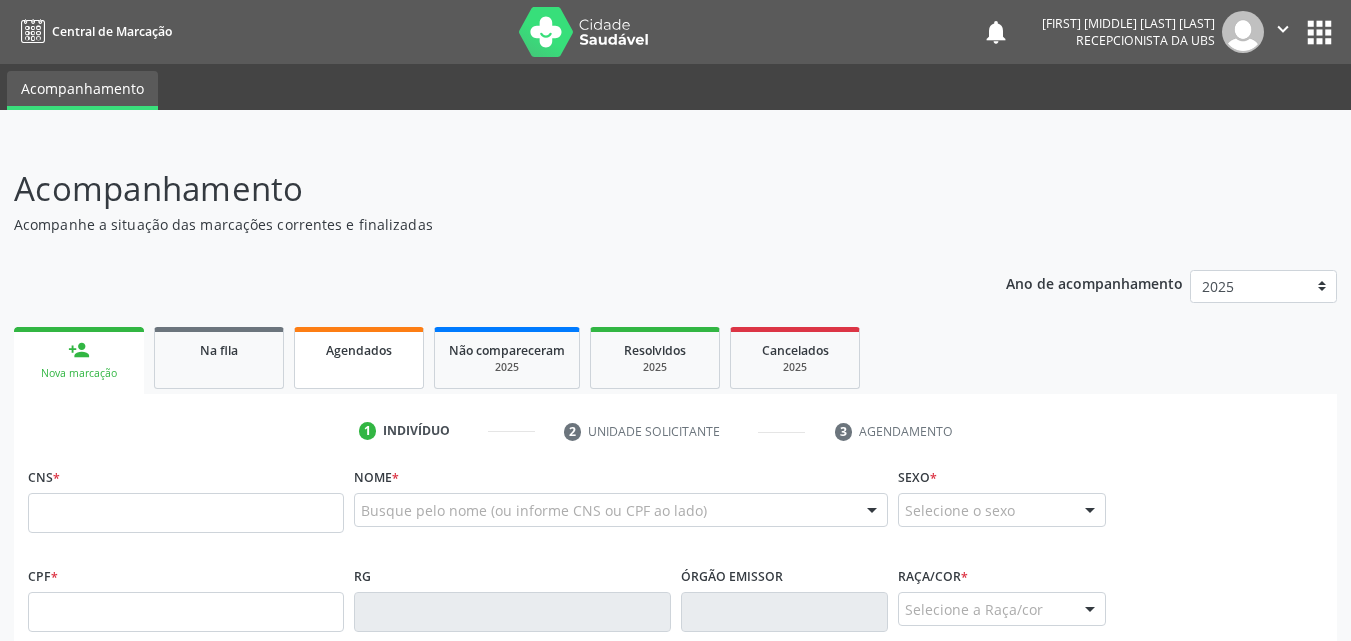 click on "Agendados" at bounding box center [359, 358] 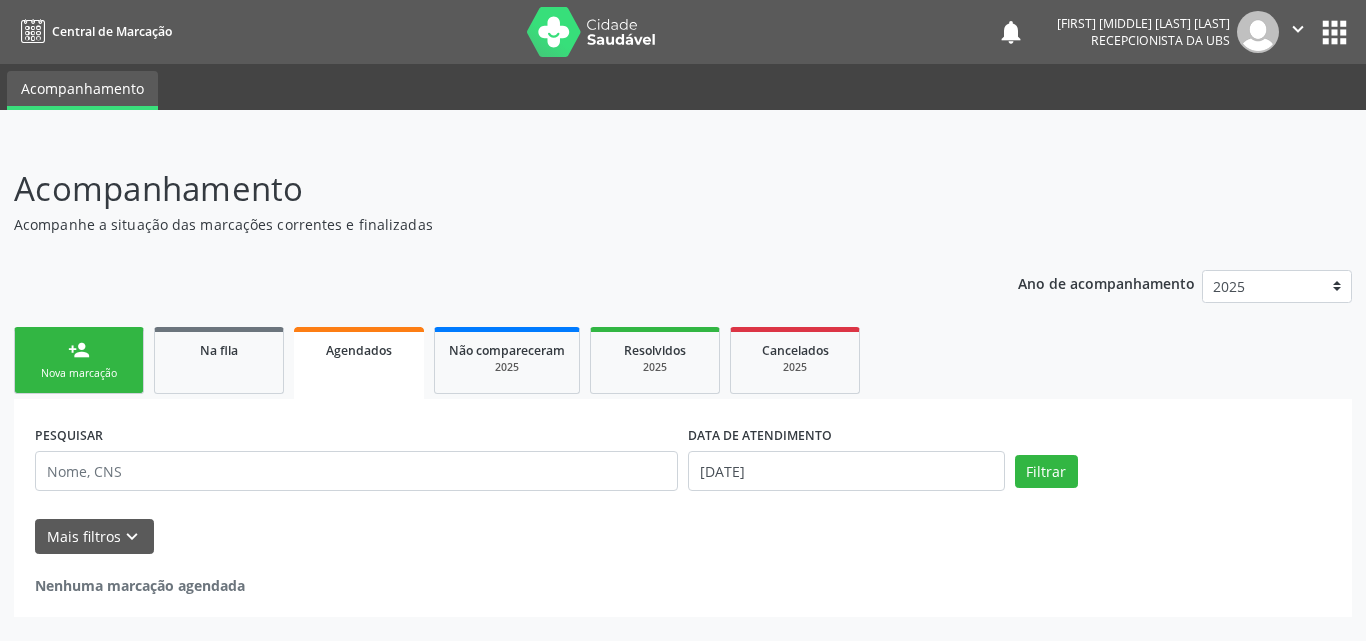 click on "Ano de acompanhamento
2025
person_add
Nova marcação
Na fila   Agendados   Não compareceram
2025
Resolvidos
2025
Cancelados
2025
PESQUISAR
DATA DE ATENDIMENTO
[DATE]
Filtrar
UNIDADE EXECUTANTE
Selecione uma unidade
Todos as unidades   Aeronave Baron 58   Aeronave Cessna   Associacao Divina Misericordia   Caps [FIRST] [LAST] de [LAST] [LAST]   Central Municipal de Rede de Frio de Marechal Deodoro   Central de Abastecimento Farmaceutico Caf   Centro Municipal de Especialidade Odontologica   Centro de Parto Normal Imaculada Conceicao   Centro de Saude Professor Estacio de Lima   Certea Centro Esp de Ref em Transtorno do Espectro Autista   Clinica Escola de Medicina Veterinaria do Cesmac   Clinica de Reestruturacao Renovar Crer   Consultorio Odontologico [FIRST] [LAST] [LAST]   Crescer Espaco Terapeutico" at bounding box center [683, 436] 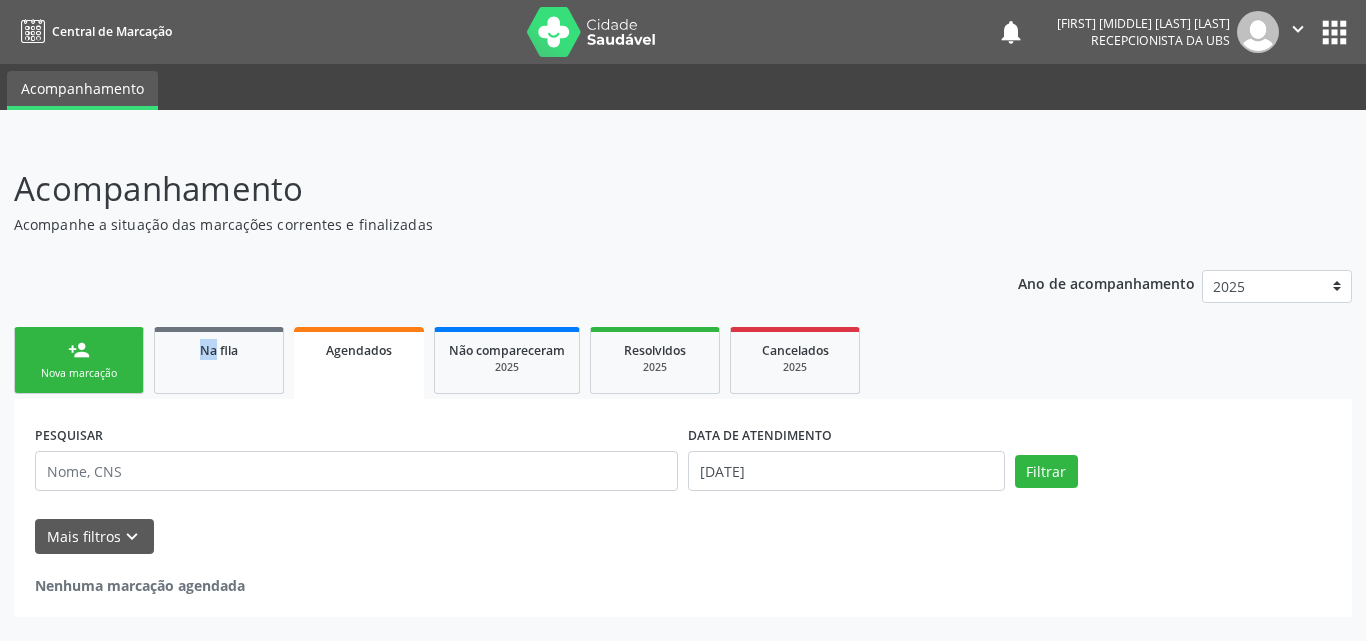 click on "Ano de acompanhamento
2025
person_add
Nova marcação
Na fila   Agendados   Não compareceram
2025
Resolvidos
2025
Cancelados
2025
PESQUISAR
DATA DE ATENDIMENTO
[DATE]
Filtrar
UNIDADE EXECUTANTE
Selecione uma unidade
Todos as unidades   Aeronave Baron 58   Aeronave Cessna   Associacao Divina Misericordia   Caps [FIRST] [LAST] de [LAST] [LAST]   Central Municipal de Rede de Frio de Marechal Deodoro   Central de Abastecimento Farmaceutico Caf   Centro Municipal de Especialidade Odontologica   Centro de Parto Normal Imaculada Conceicao   Centro de Saude Professor Estacio de Lima   Certea Centro Esp de Ref em Transtorno do Espectro Autista   Clinica Escola de Medicina Veterinaria do Cesmac   Clinica de Reestruturacao Renovar Crer   Consultorio Odontologico [FIRST] [LAST] [LAST]   Crescer Espaco Terapeutico" at bounding box center (683, 436) 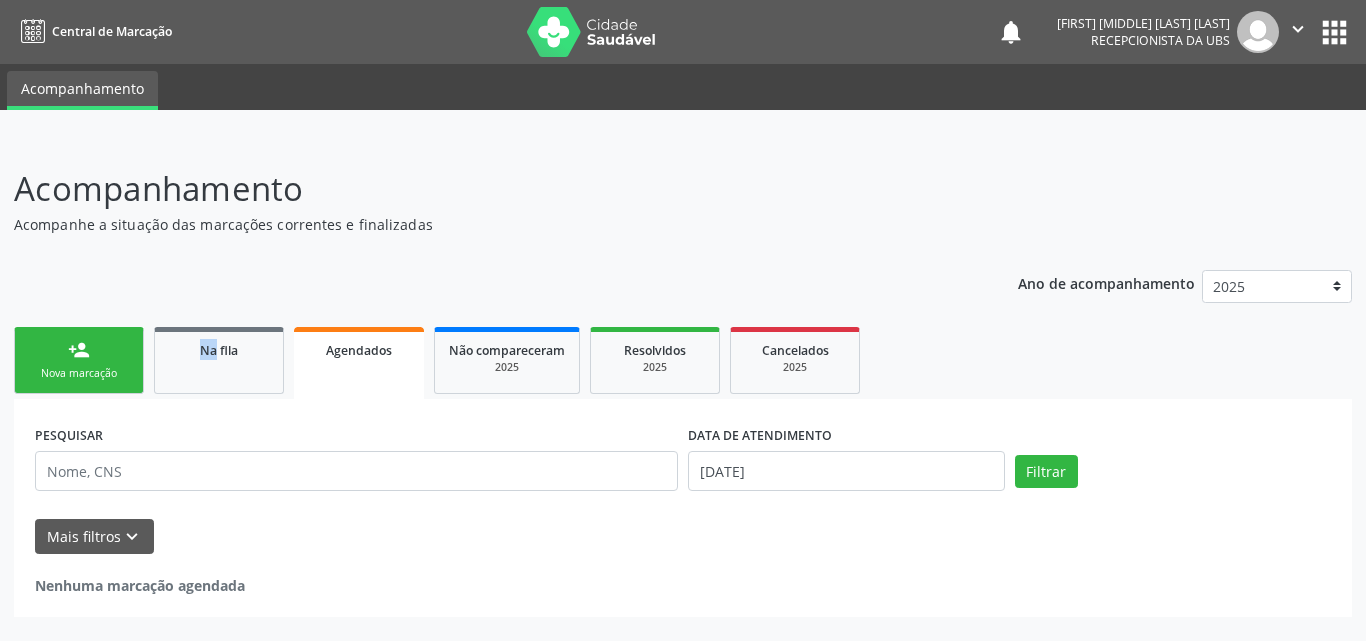 click on "person_add
Nova marcação" at bounding box center (79, 360) 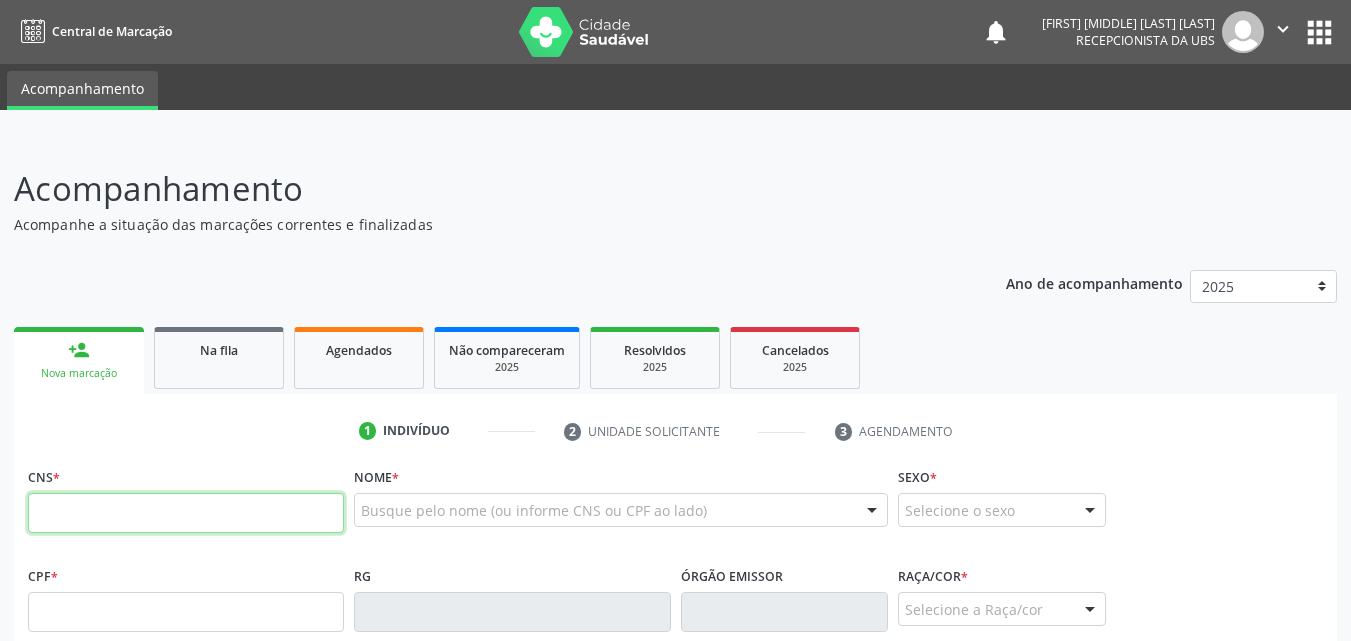 click at bounding box center (186, 513) 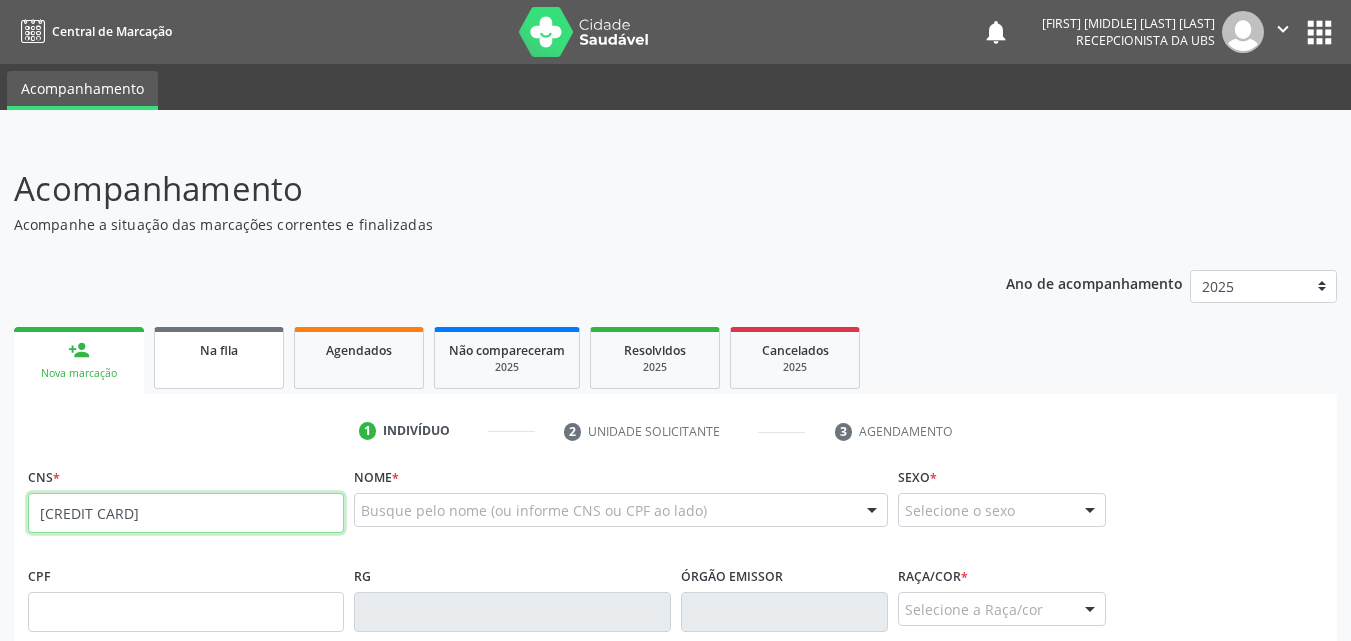 type on "[CREDIT CARD]" 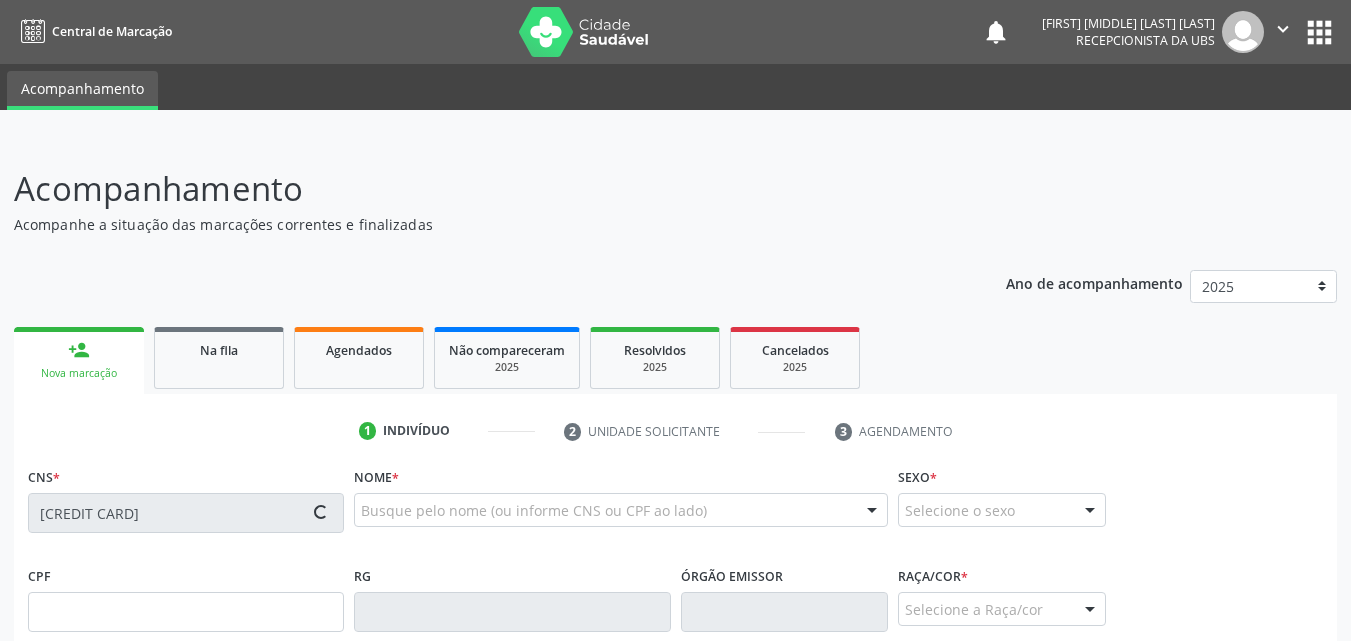 type on "[NUMBER].[NUMBER].[NUMBER]-[NUMBER]" 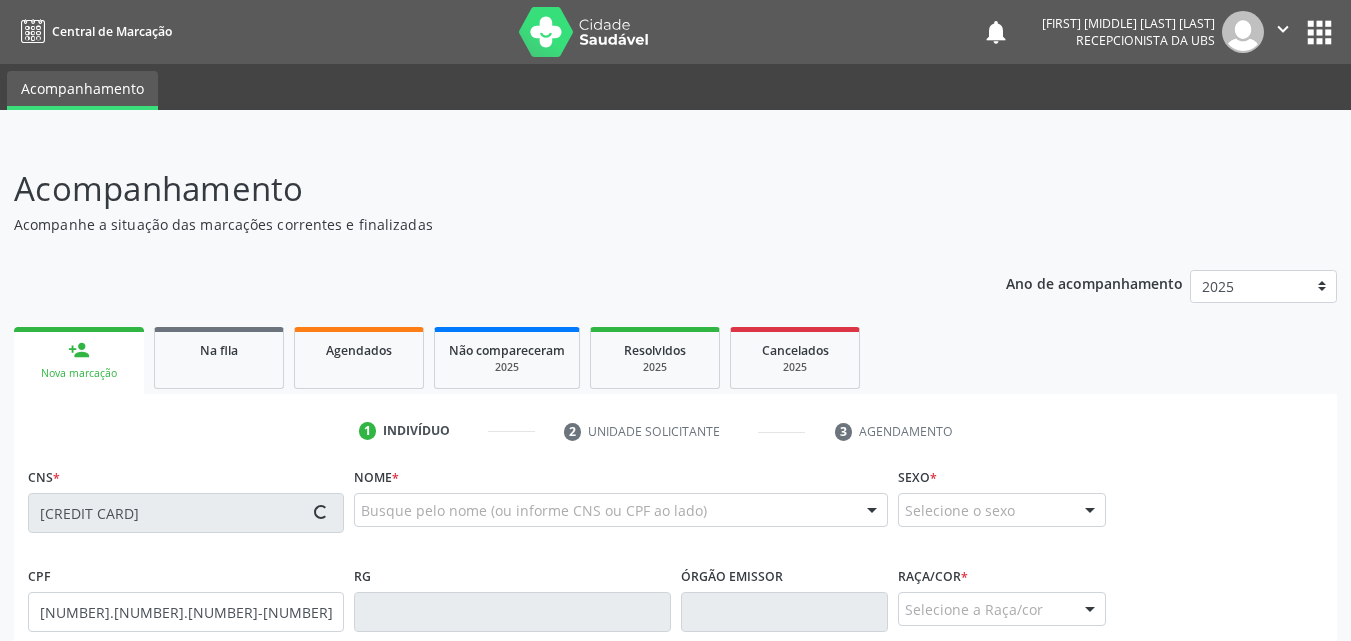 type on "[DATE]" 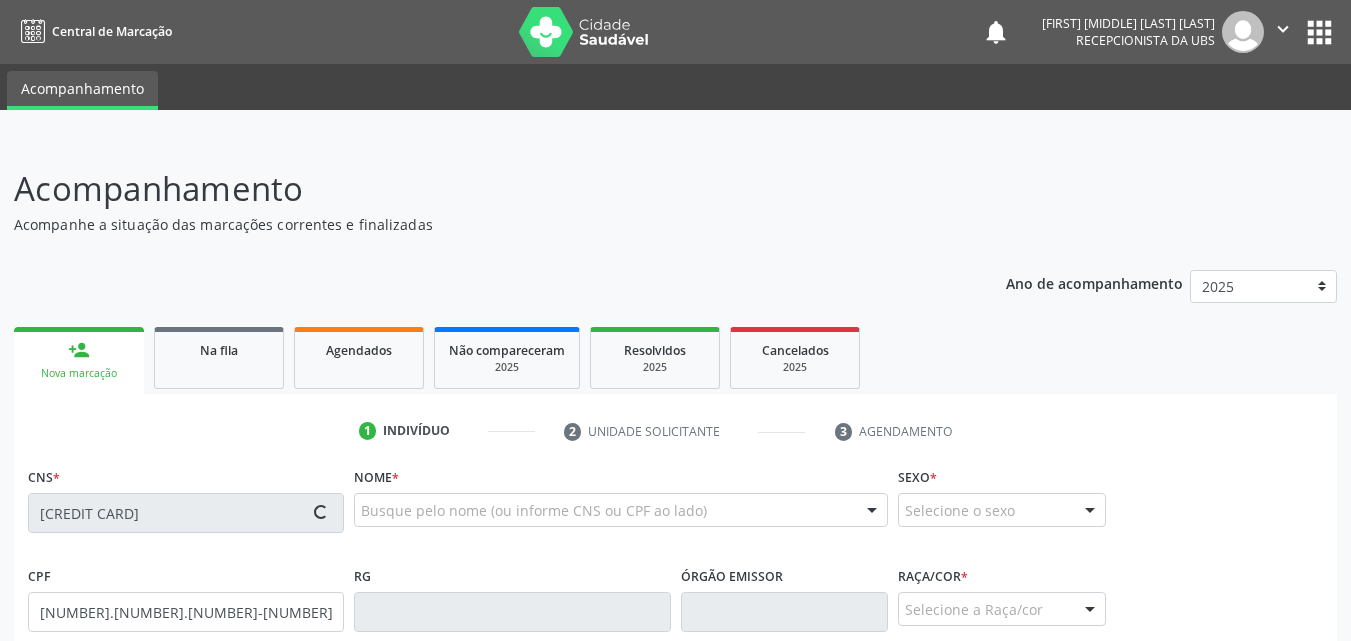 type on "[FIRST] [LAST] [LAST] [LAST]" 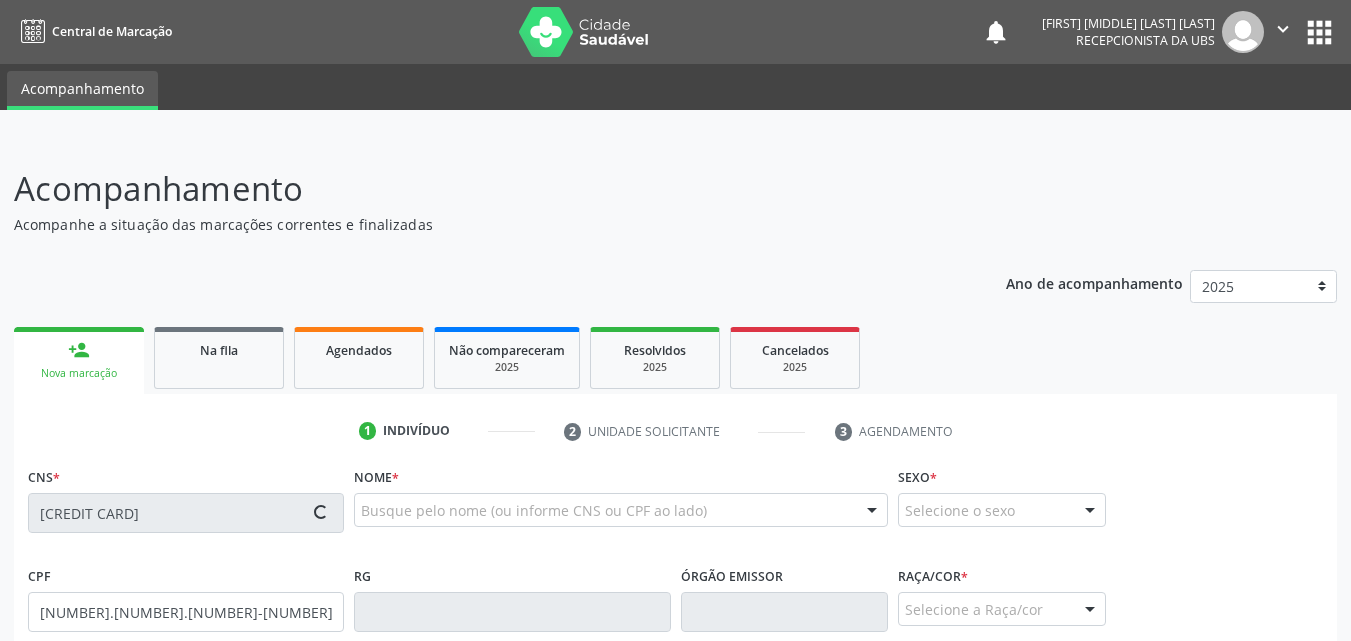 type on "([DDD]) [PHONE]" 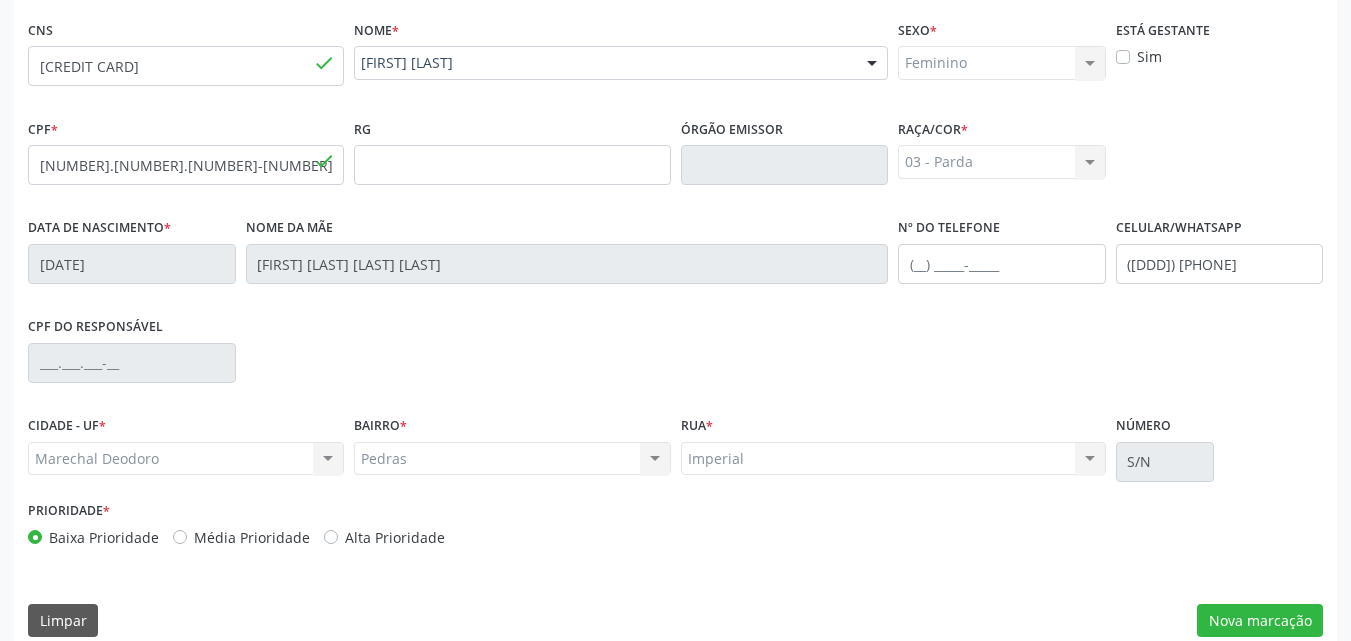 scroll, scrollTop: 471, scrollLeft: 0, axis: vertical 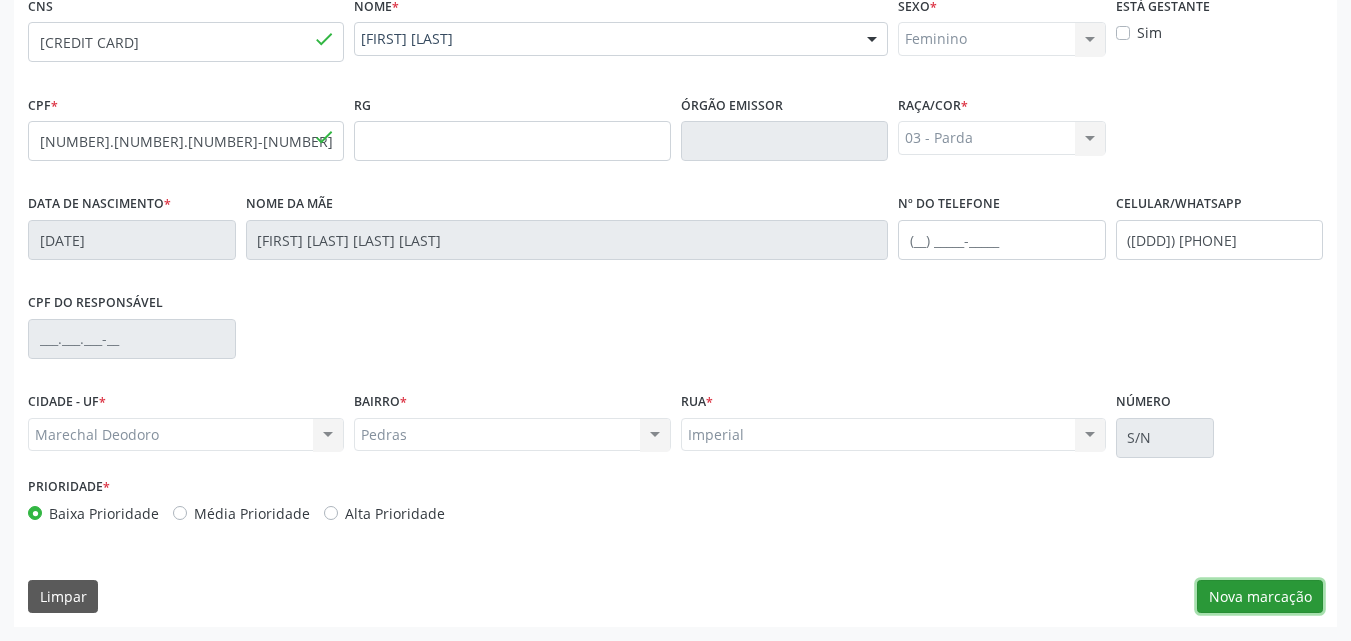 click on "Nova marcação" at bounding box center (1260, 597) 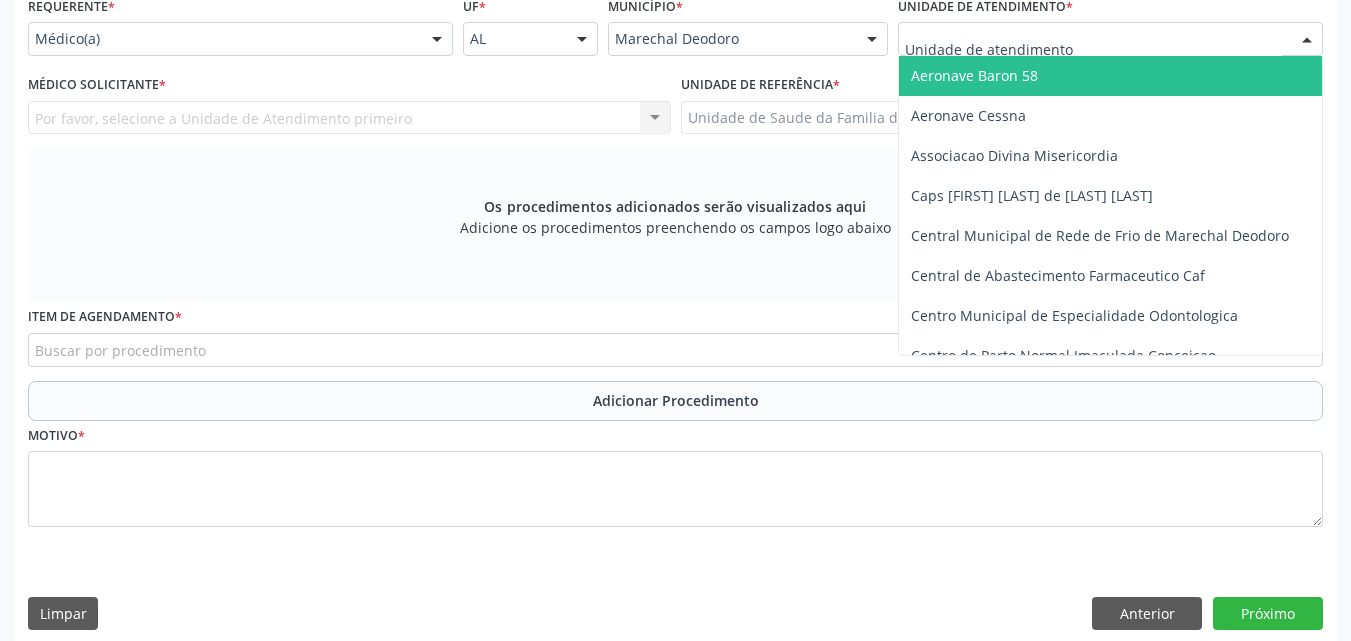 click at bounding box center (1110, 39) 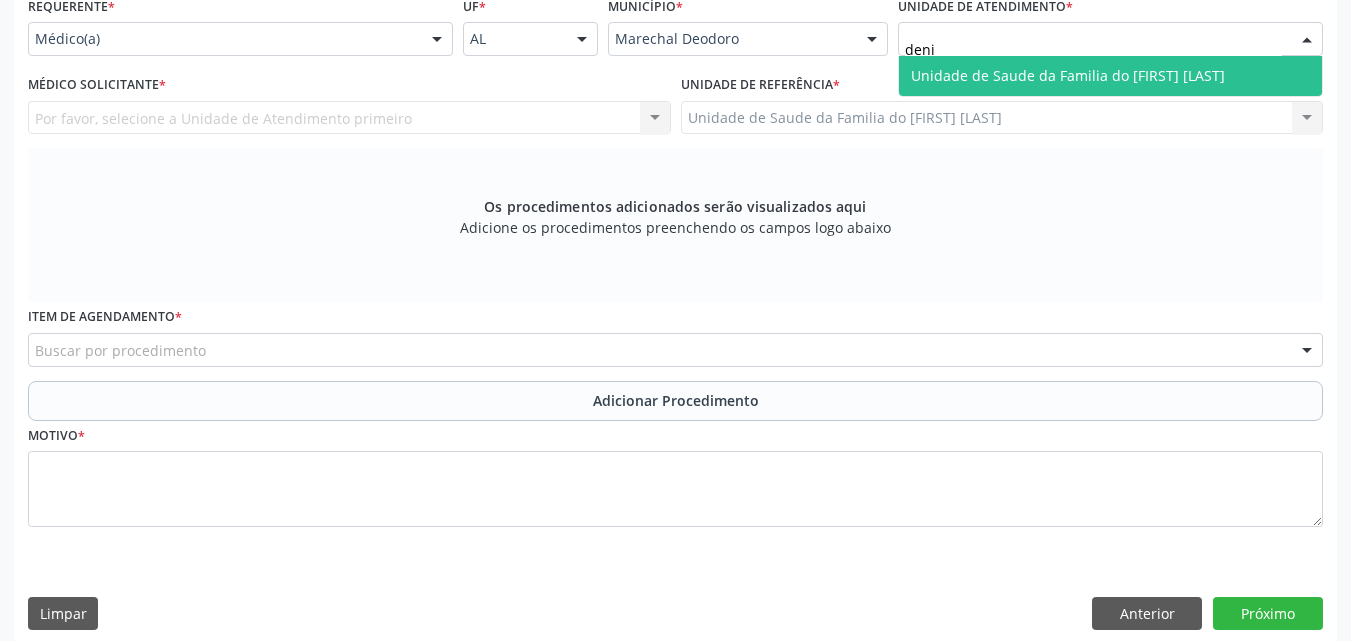 type on "[FIRST]" 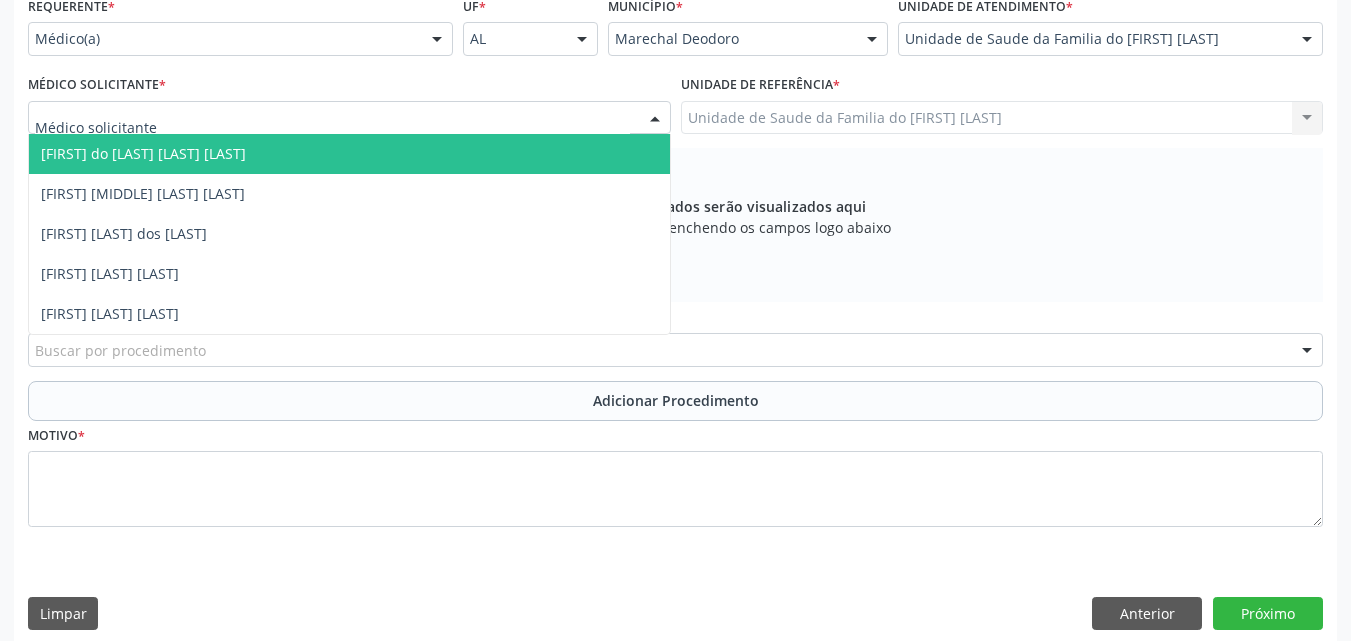 click at bounding box center [349, 118] 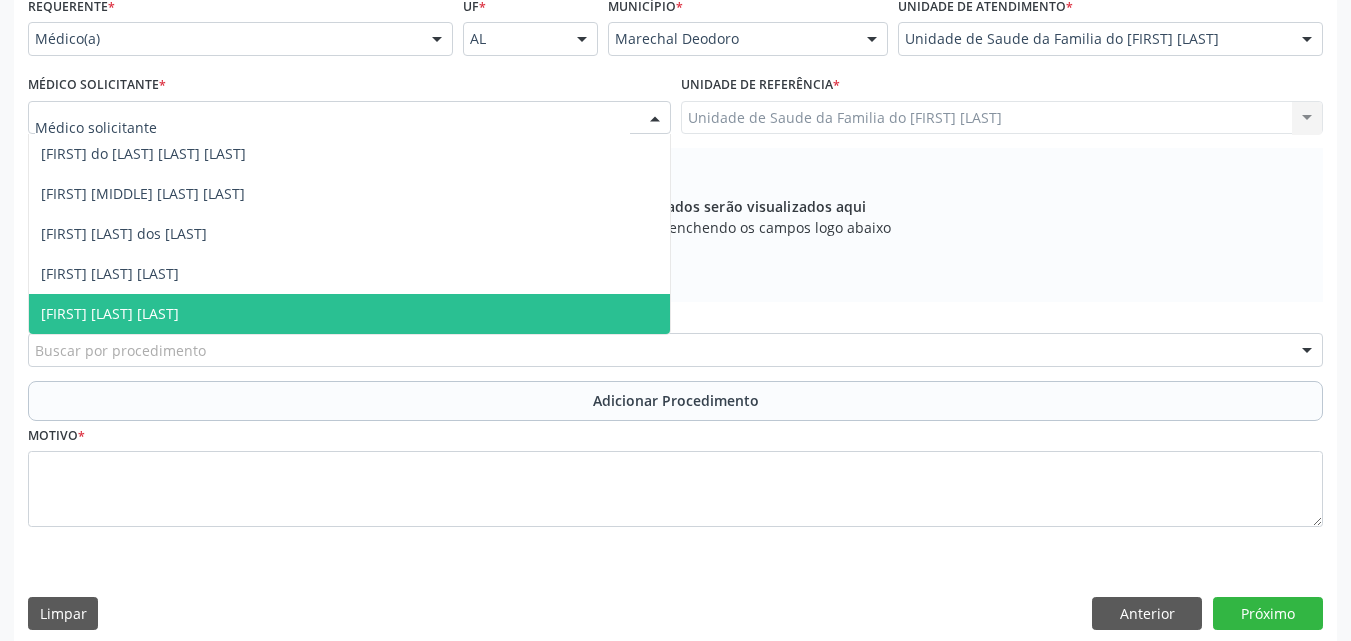 click on "[FIRST] [LAST] [LAST]" at bounding box center [349, 314] 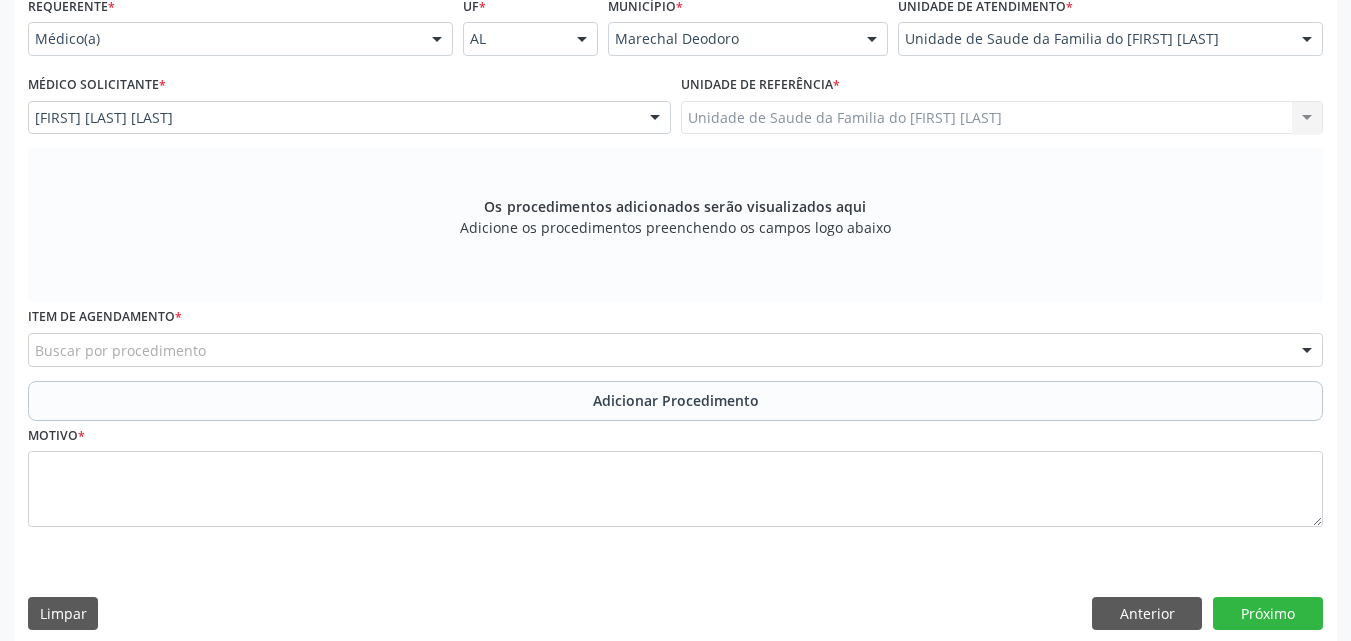click on "Buscar por procedimento" at bounding box center [675, 350] 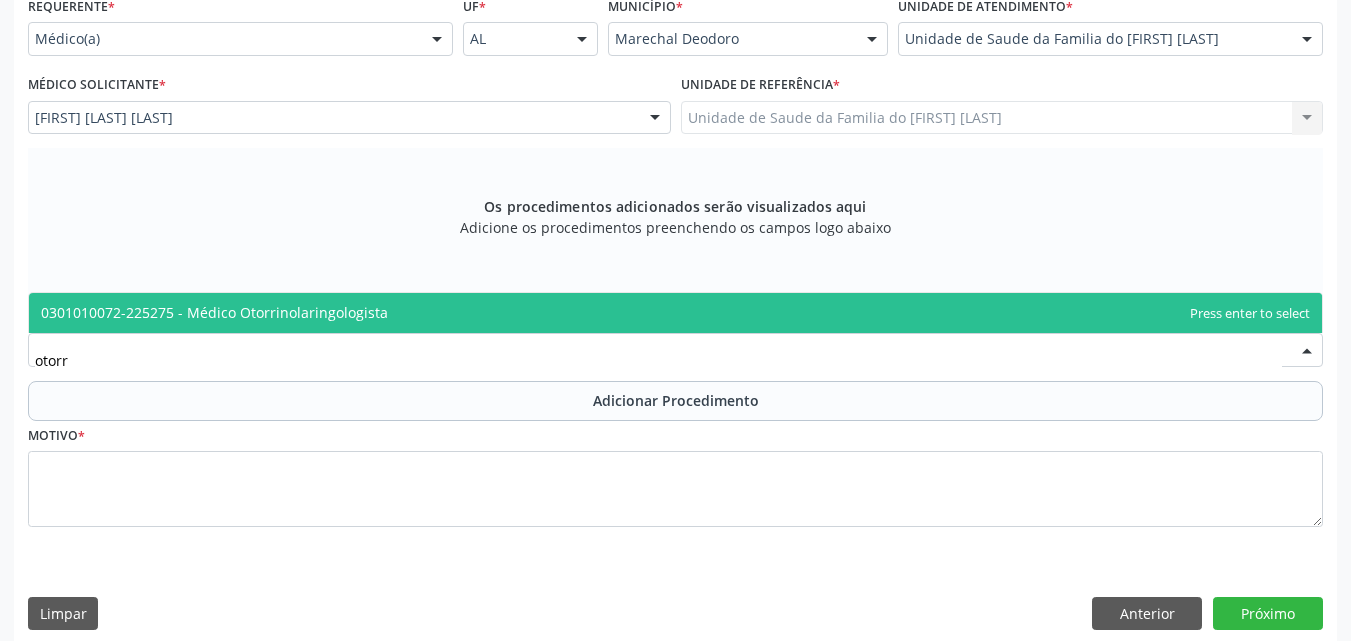 type on "otorri" 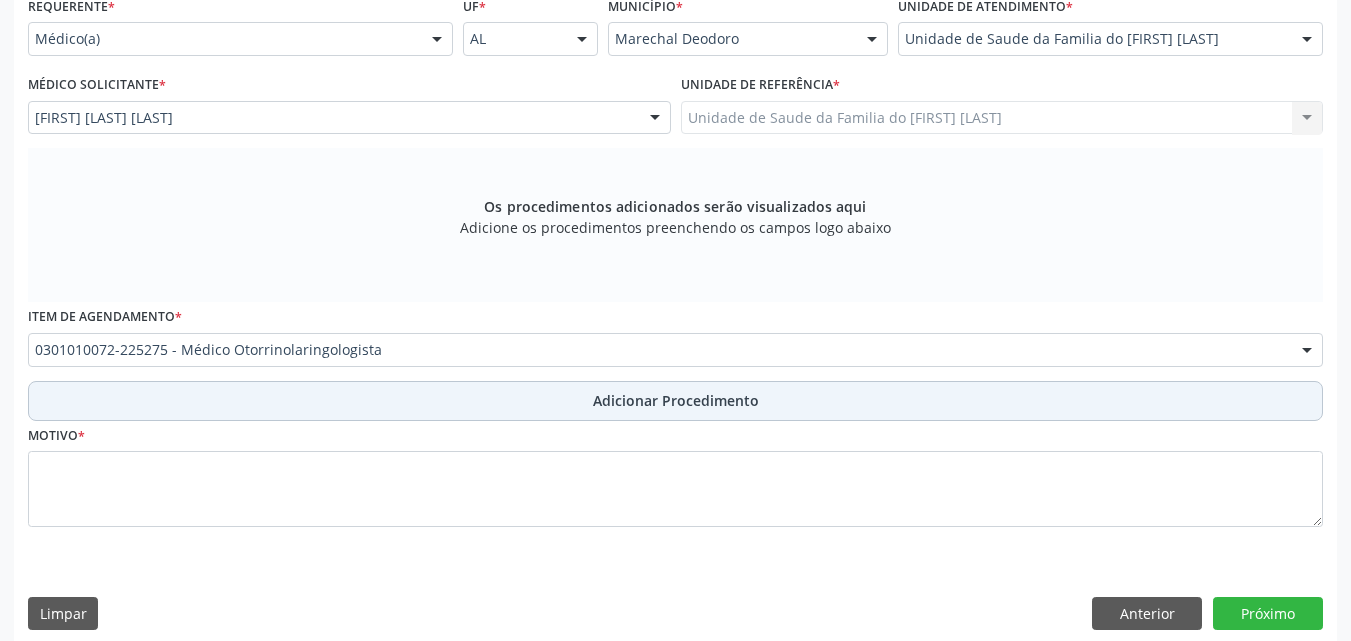 click on "Adicionar Procedimento" at bounding box center (675, 401) 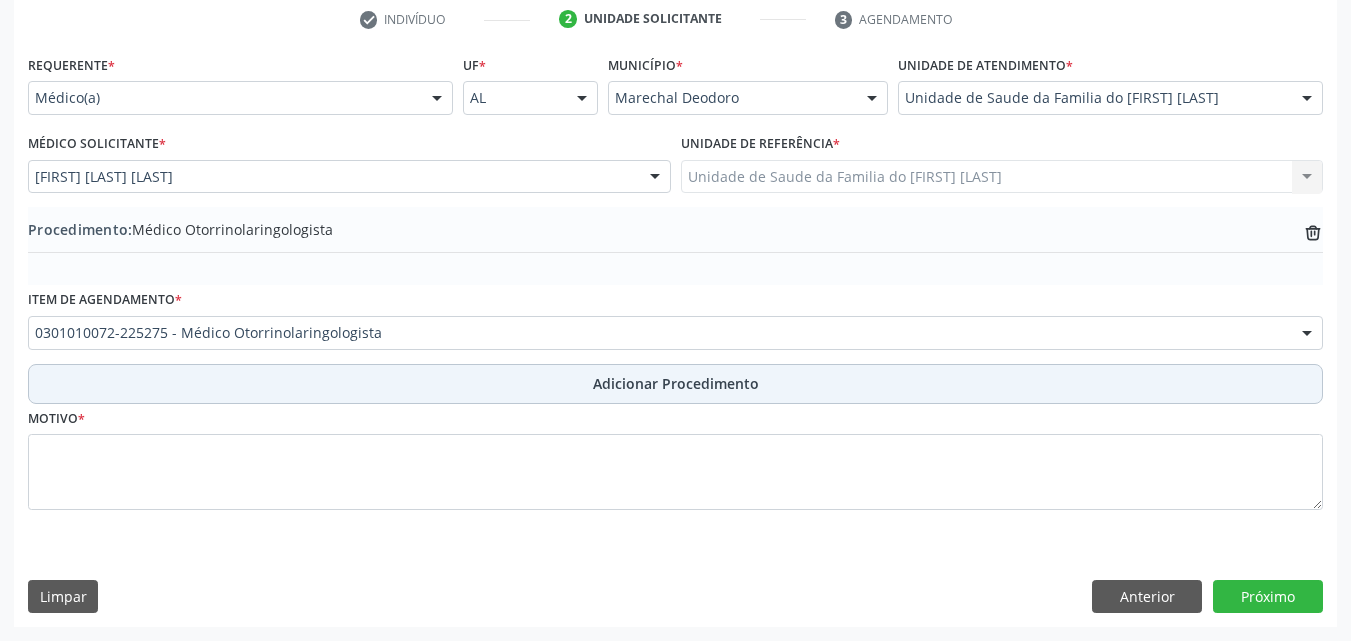 scroll, scrollTop: 412, scrollLeft: 0, axis: vertical 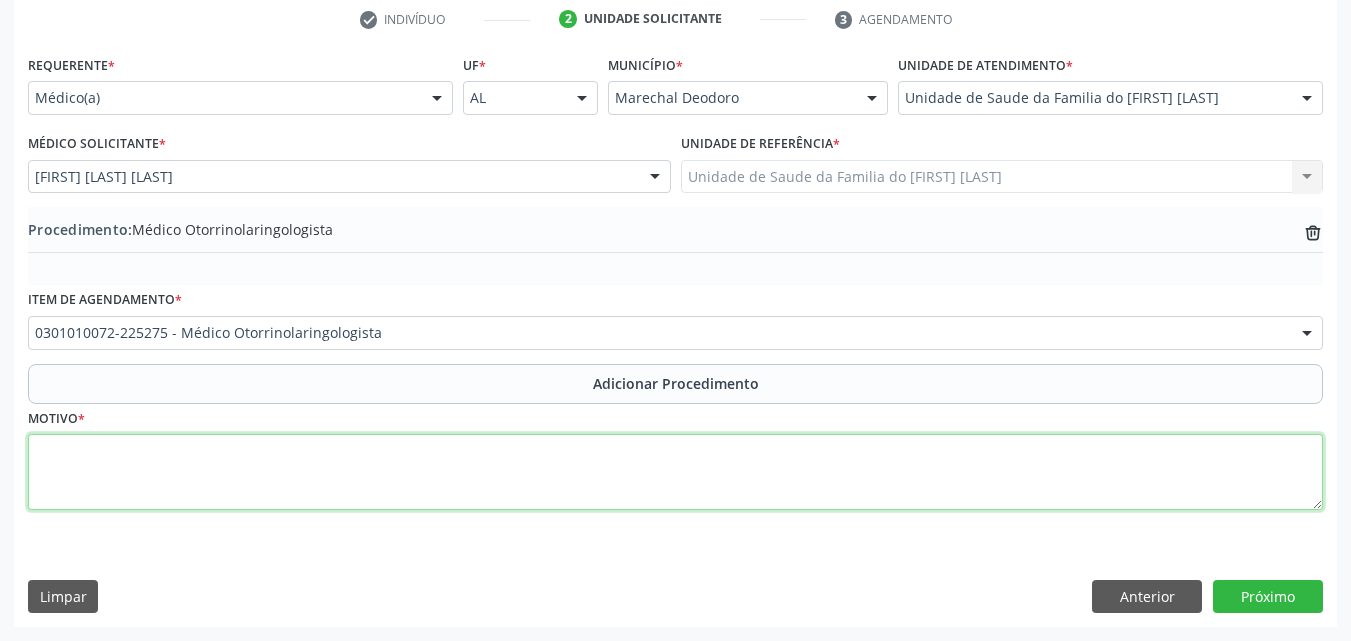 click at bounding box center [675, 472] 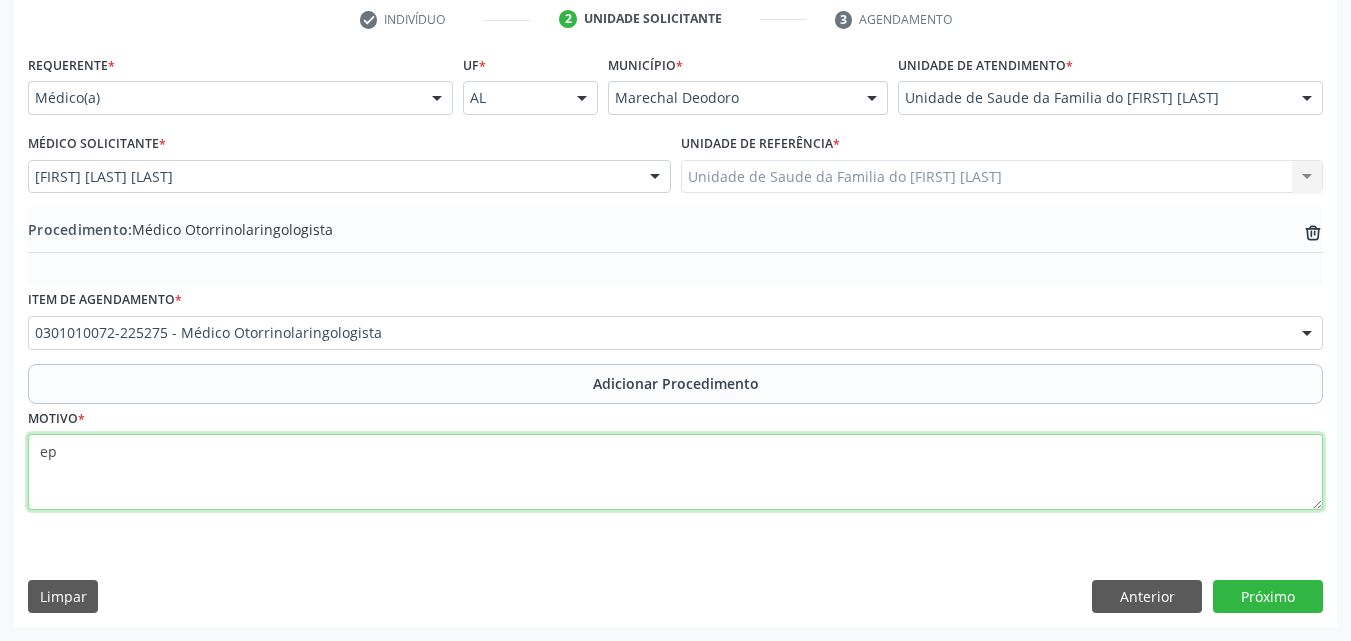 type on "e" 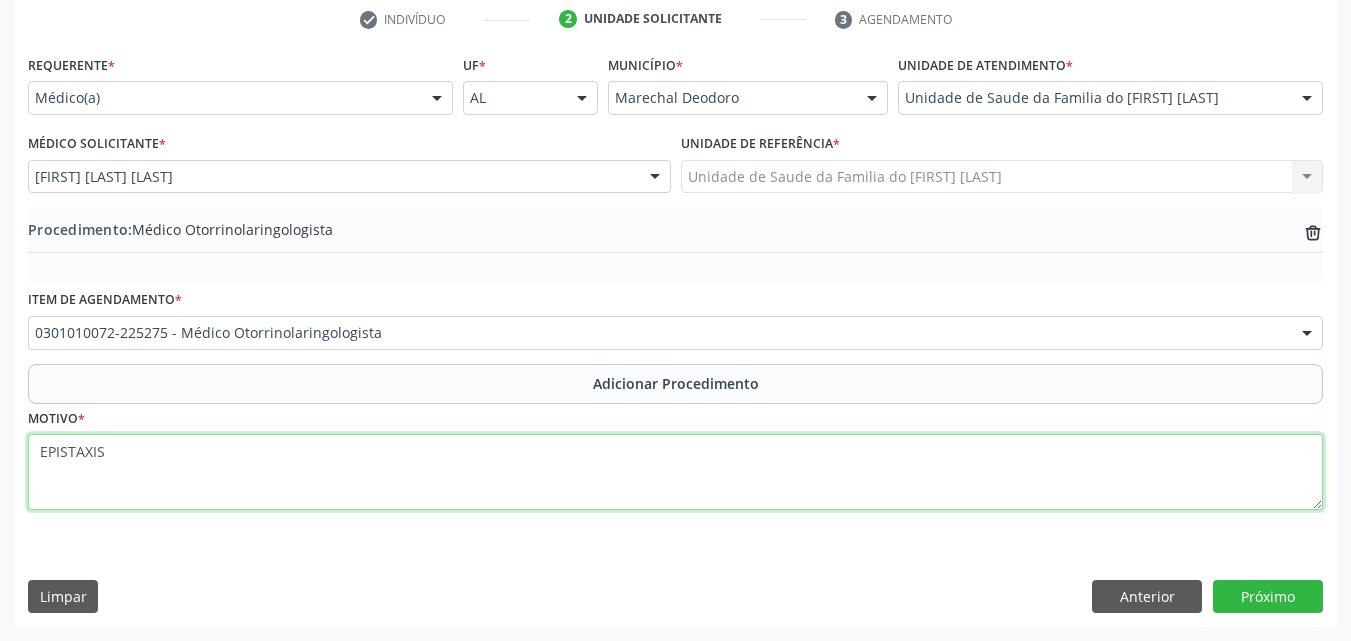 click on "EPISTAXIS" at bounding box center [675, 472] 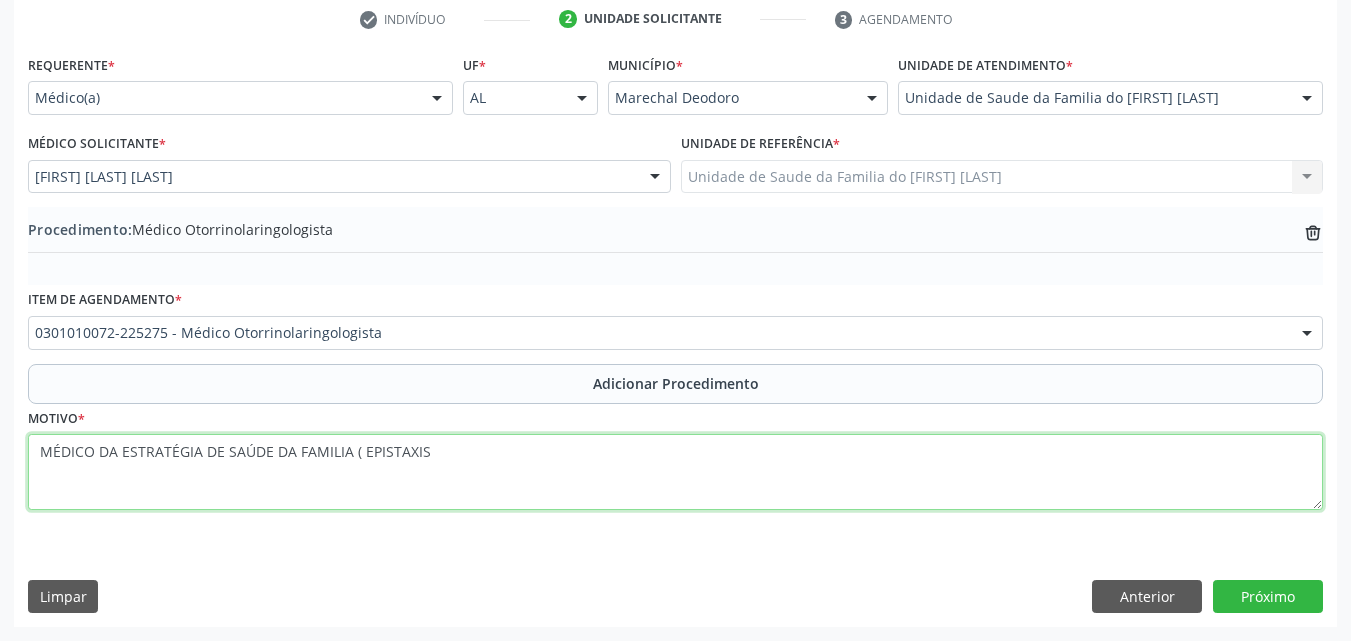 click on "MÉDICO DA ESTRATÉGIA DE SAÚDE DA FAMILIA ( EPISTAXIS" at bounding box center [675, 472] 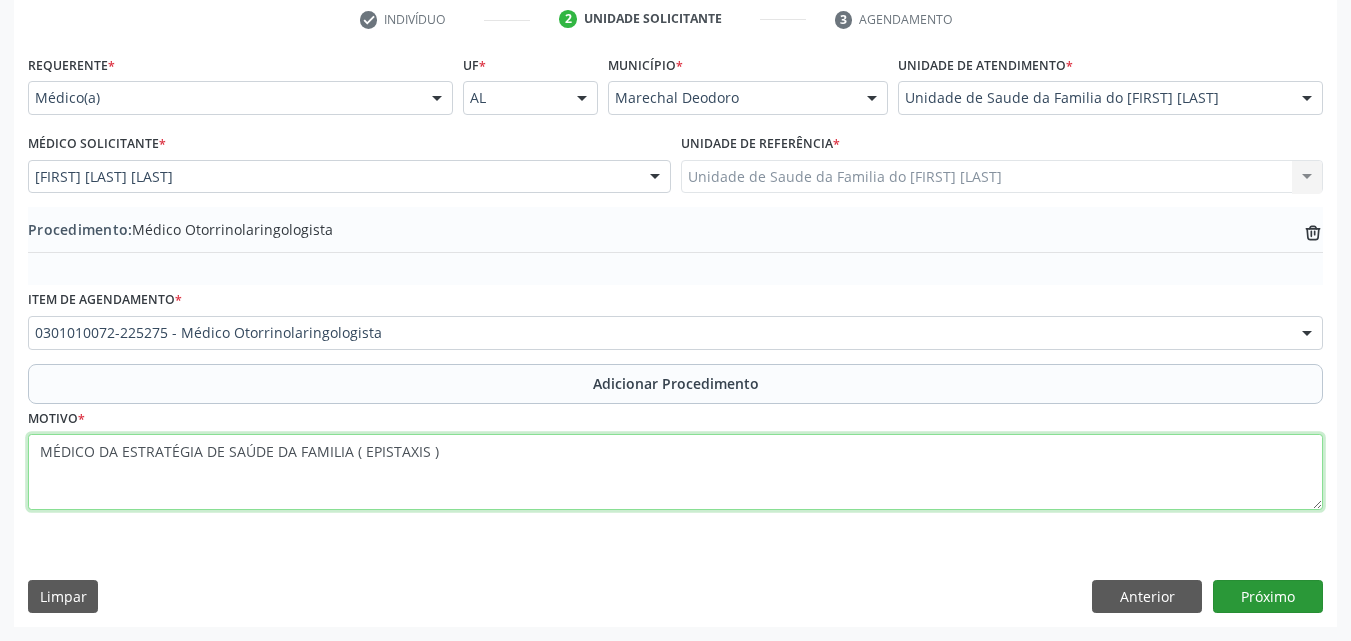 type on "MÉDICO DA ESTRATÉGIA DE SAÚDE DA FAMILIA ( EPISTAXIS )" 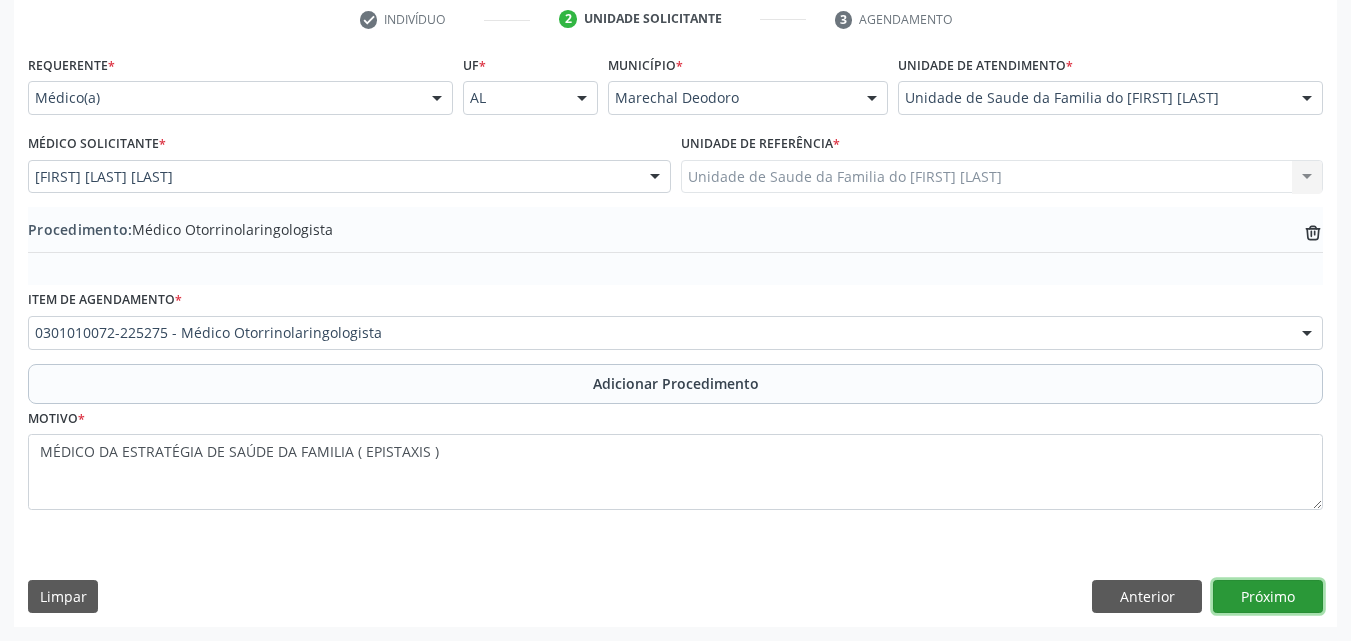 click on "Próximo" at bounding box center [1268, 597] 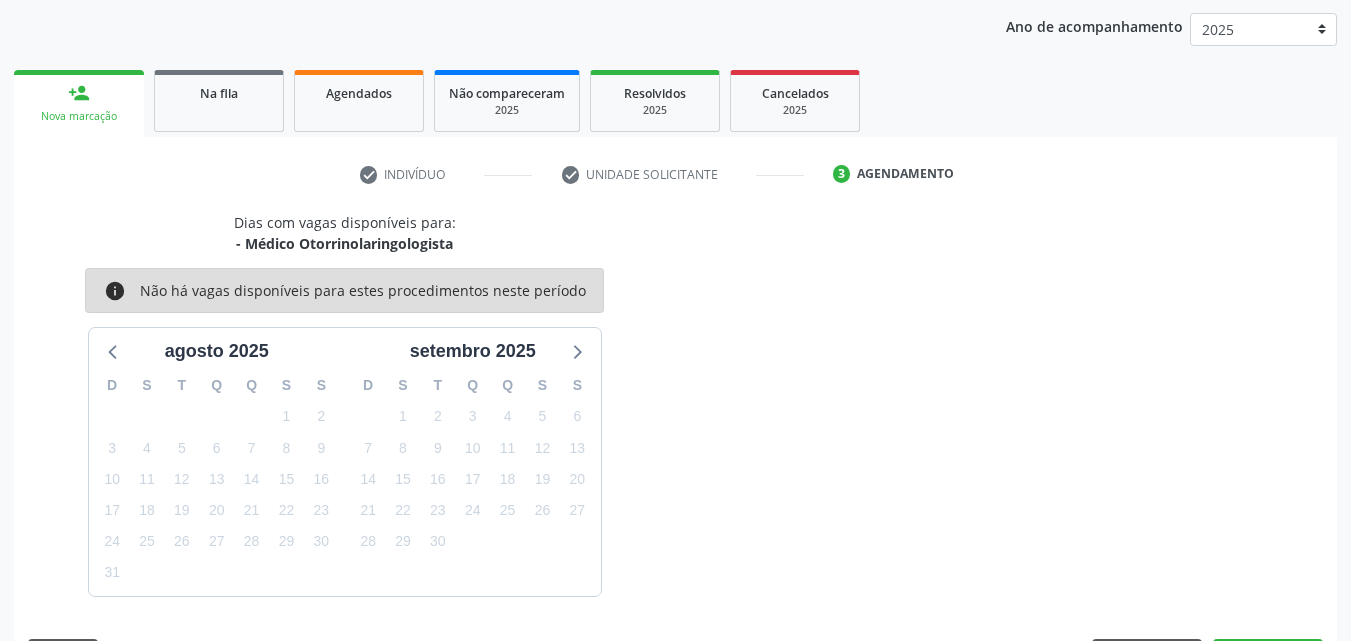 scroll, scrollTop: 316, scrollLeft: 0, axis: vertical 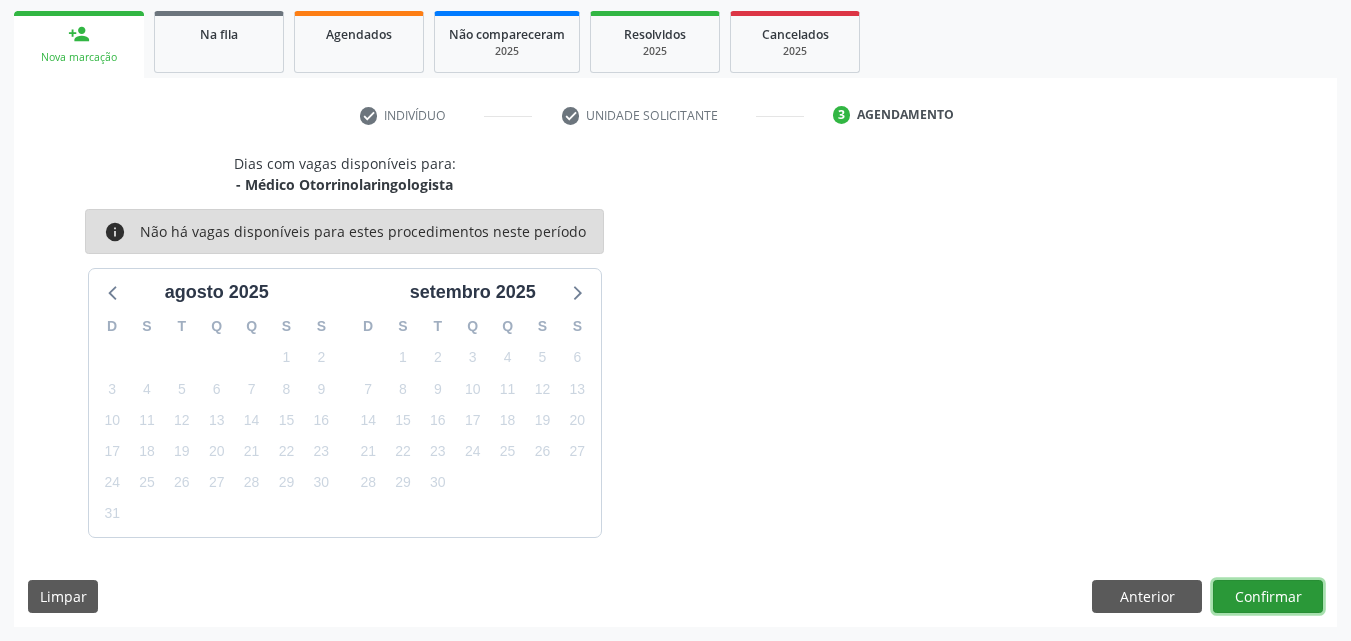 click on "Confirmar" at bounding box center [1268, 597] 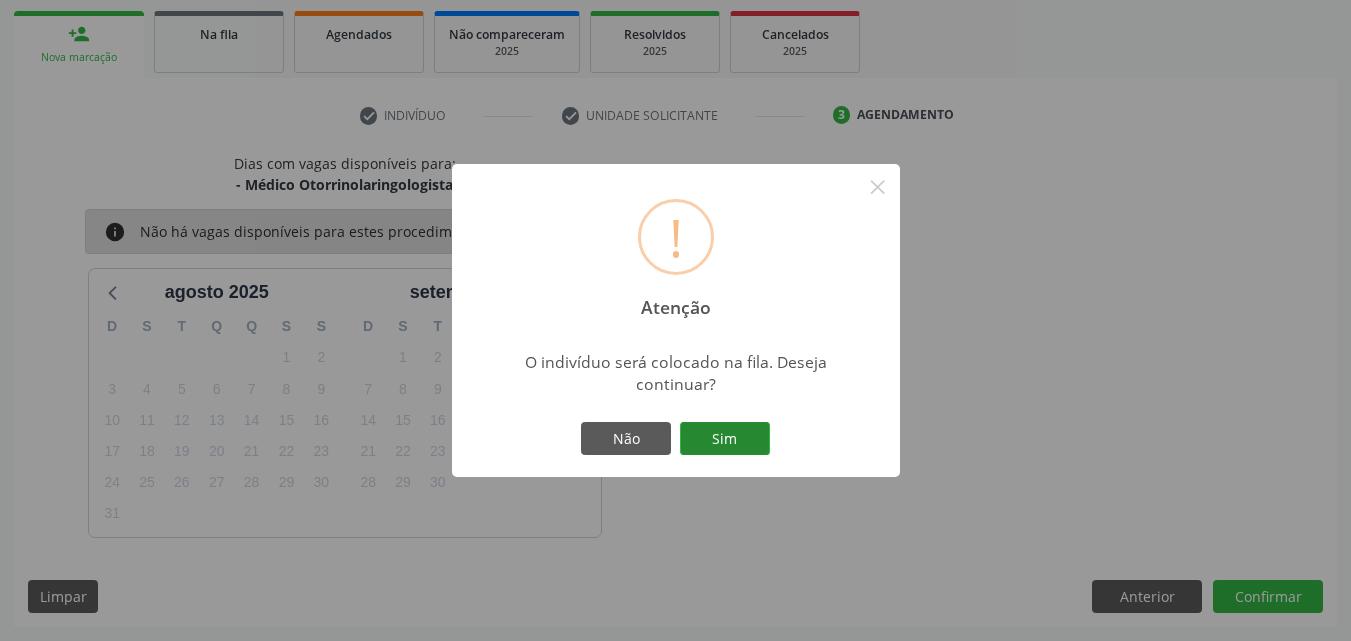 click on "Sim" at bounding box center (725, 439) 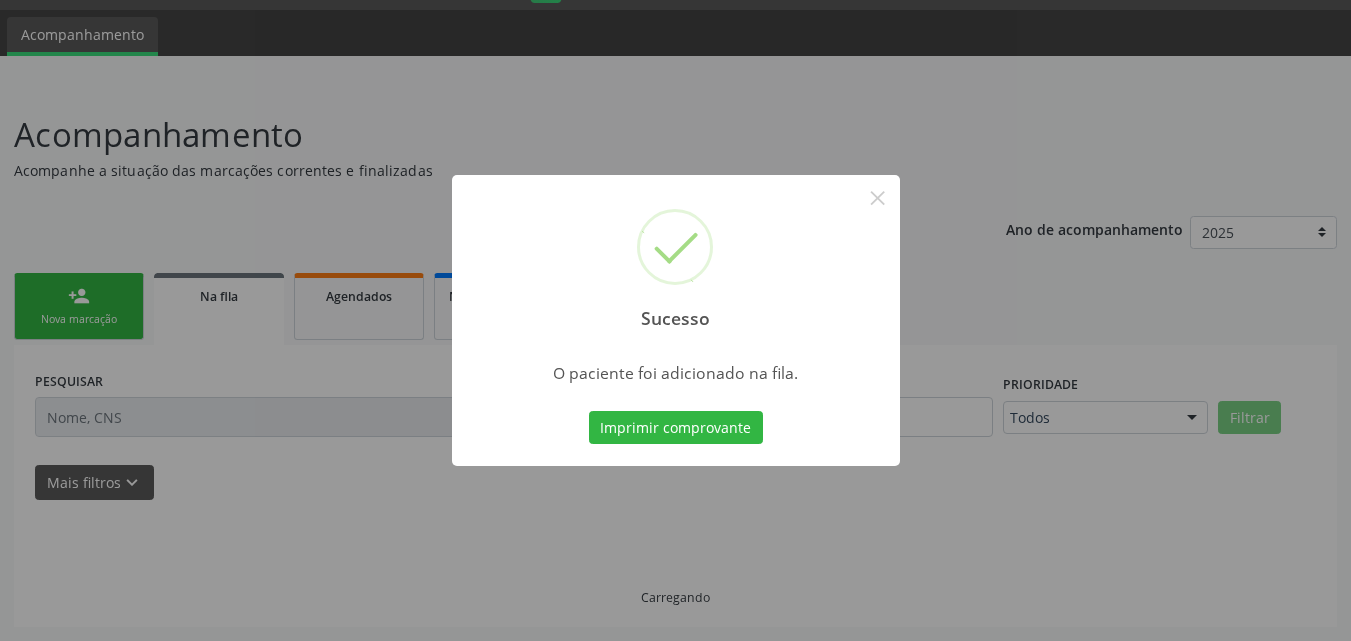 scroll, scrollTop: 54, scrollLeft: 0, axis: vertical 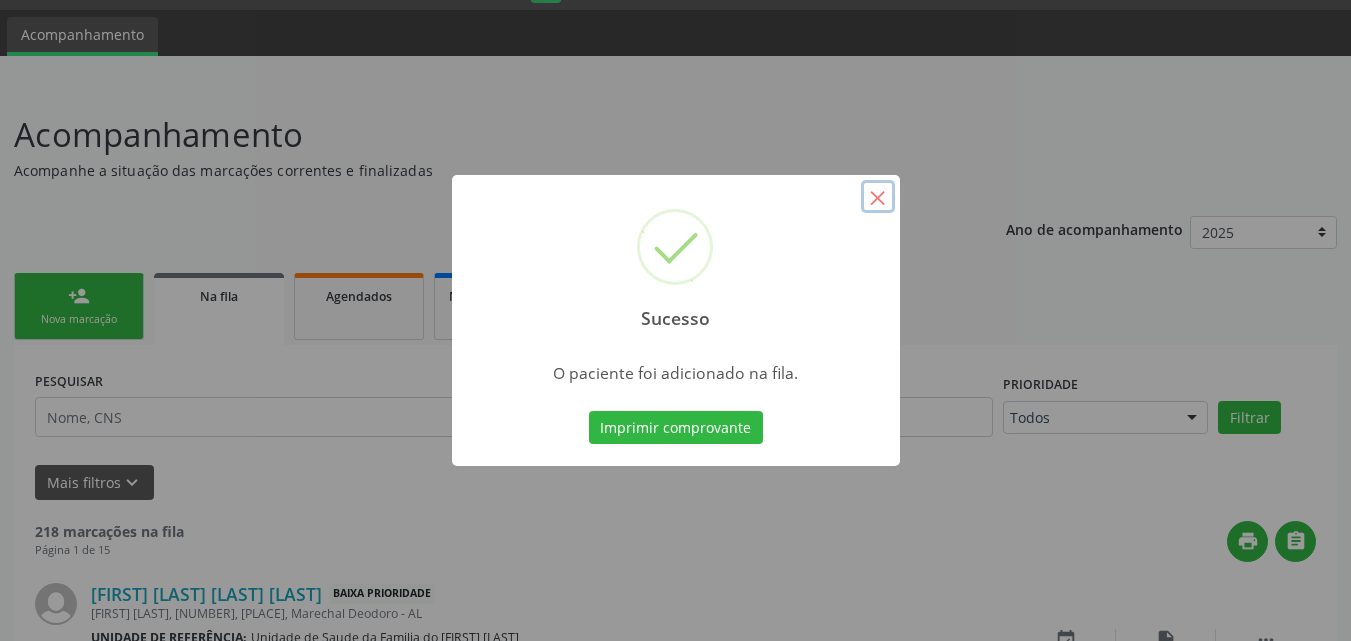 click on "×" at bounding box center (878, 197) 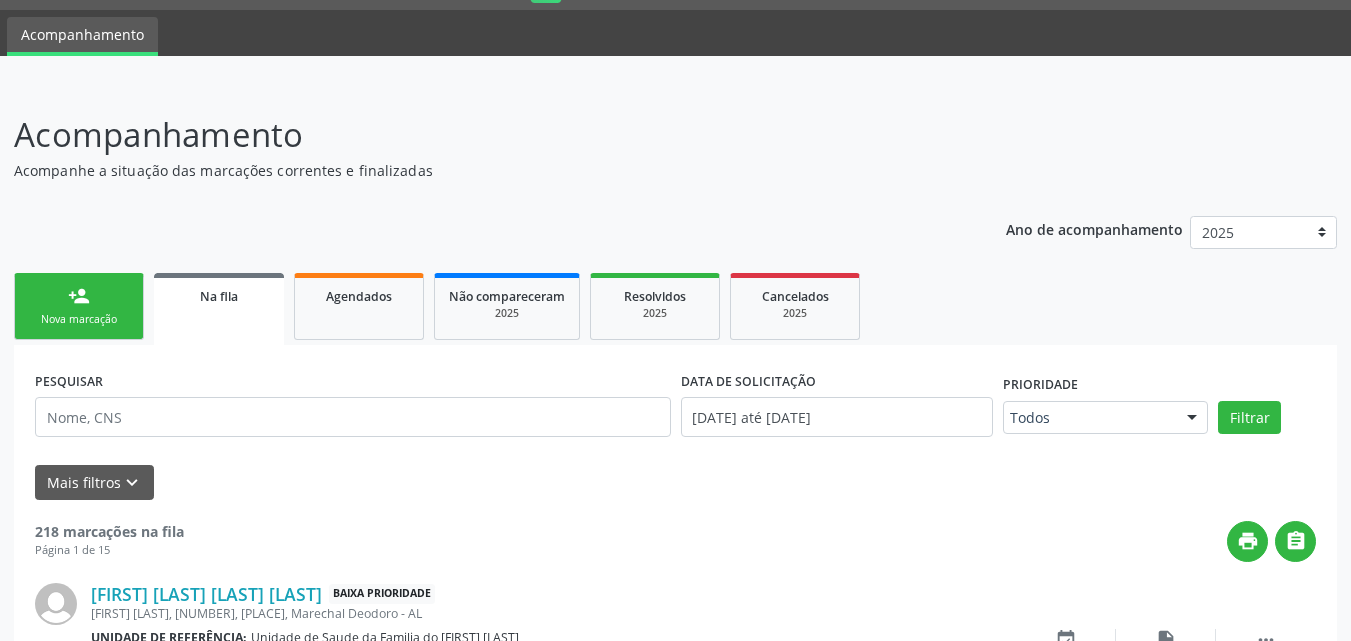 click on "Acompanhamento
Acompanhe a situação das marcações correntes e finalizadas
Relatórios
Ano de acompanhamento
2025
person_add
Nova marcação
Na fila   Agendados   Não compareceram
2025
Resolvidos
2025
Cancelados
2025
PESQUISAR
DATA DE SOLICITAÇÃO
[DATE] até [DATE]
Prioridade
Todos         Todos   Baixa Prioridade   Média Prioridade   Alta Prioridade
Nenhum resultado encontrado para: "   "
Não há nenhuma opção para ser exibida.
Filtrar
Grupo/Subgrupo
Selecione um grupo ou subgrupo
Todos os grupos e subgrupos
01 - Ações de promoção e prevenção em saúde
01.01 - Ações coletivas/individuais em saúde
01.02 - Vigilância em saúde" at bounding box center [675, 1747] 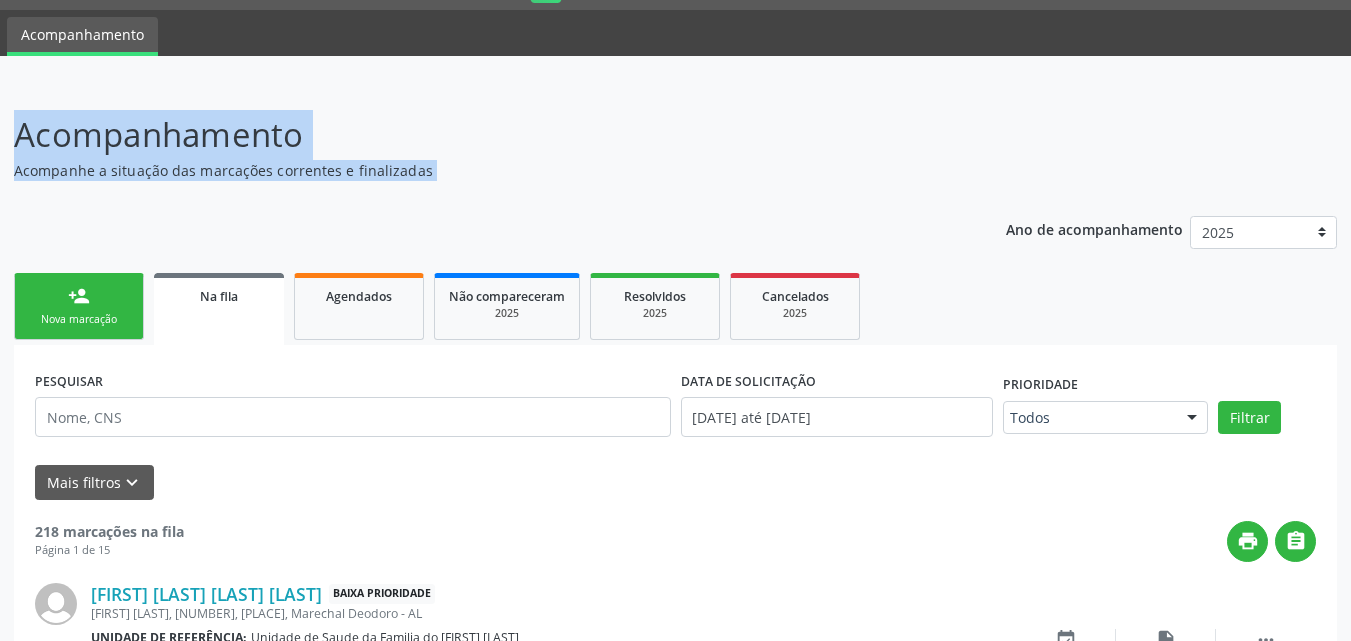 drag, startPoint x: 1346, startPoint y: 75, endPoint x: 1364, endPoint y: 107, distance: 36.71512 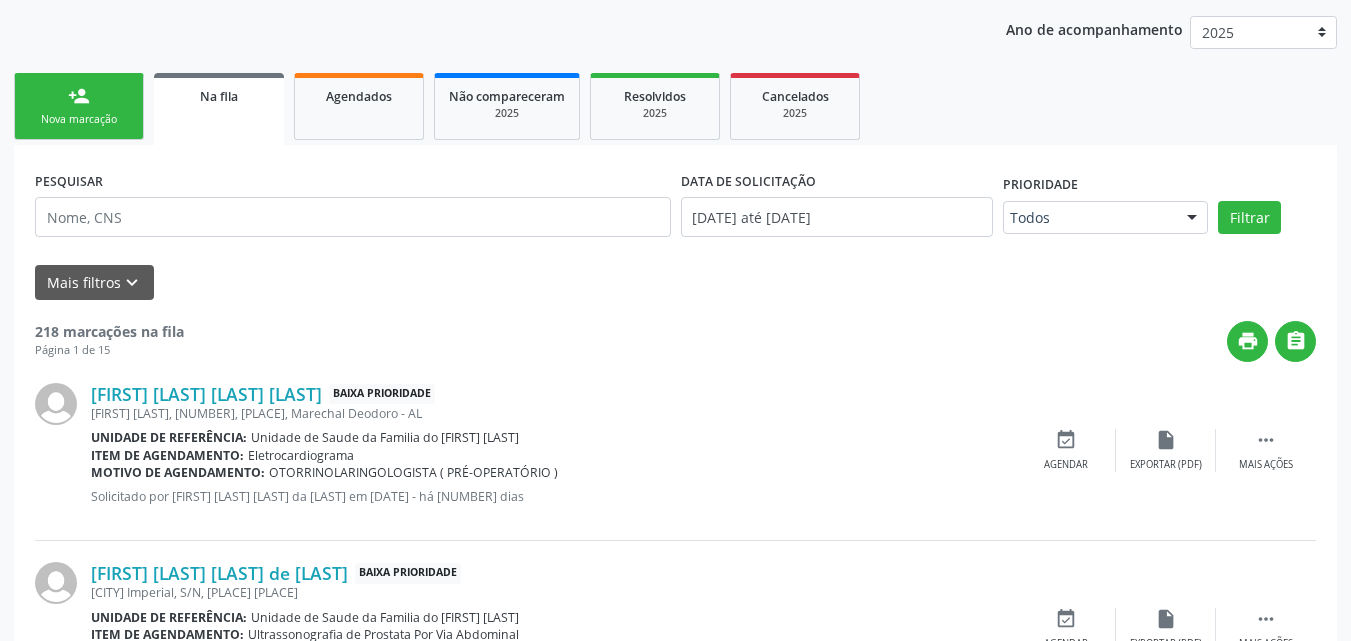 scroll, scrollTop: 260, scrollLeft: 0, axis: vertical 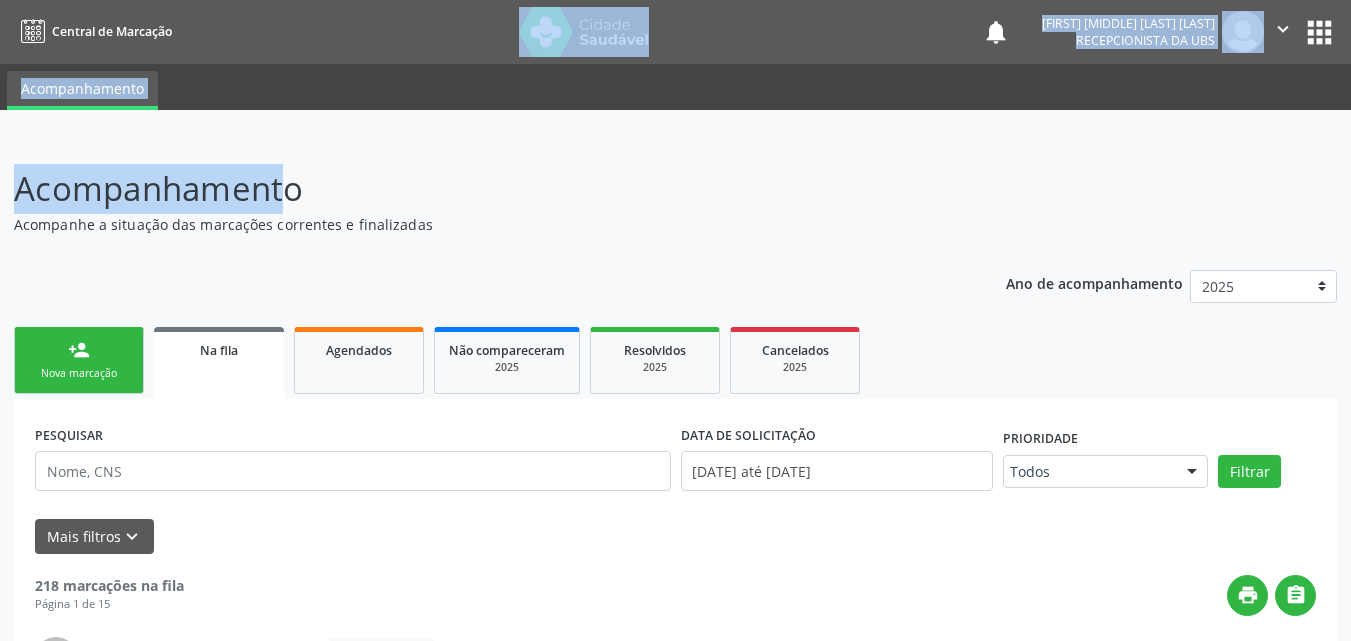 drag, startPoint x: 198, startPoint y: 123, endPoint x: 376, endPoint y: -31, distance: 235.37204 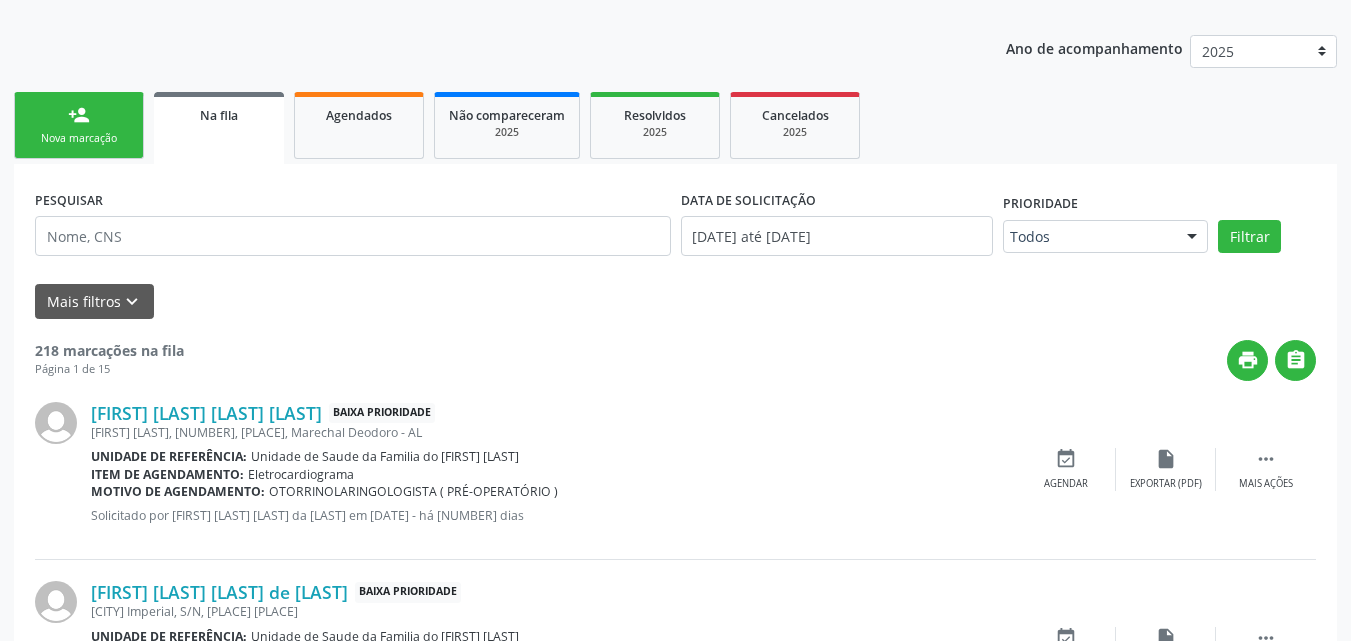 scroll, scrollTop: 183, scrollLeft: 0, axis: vertical 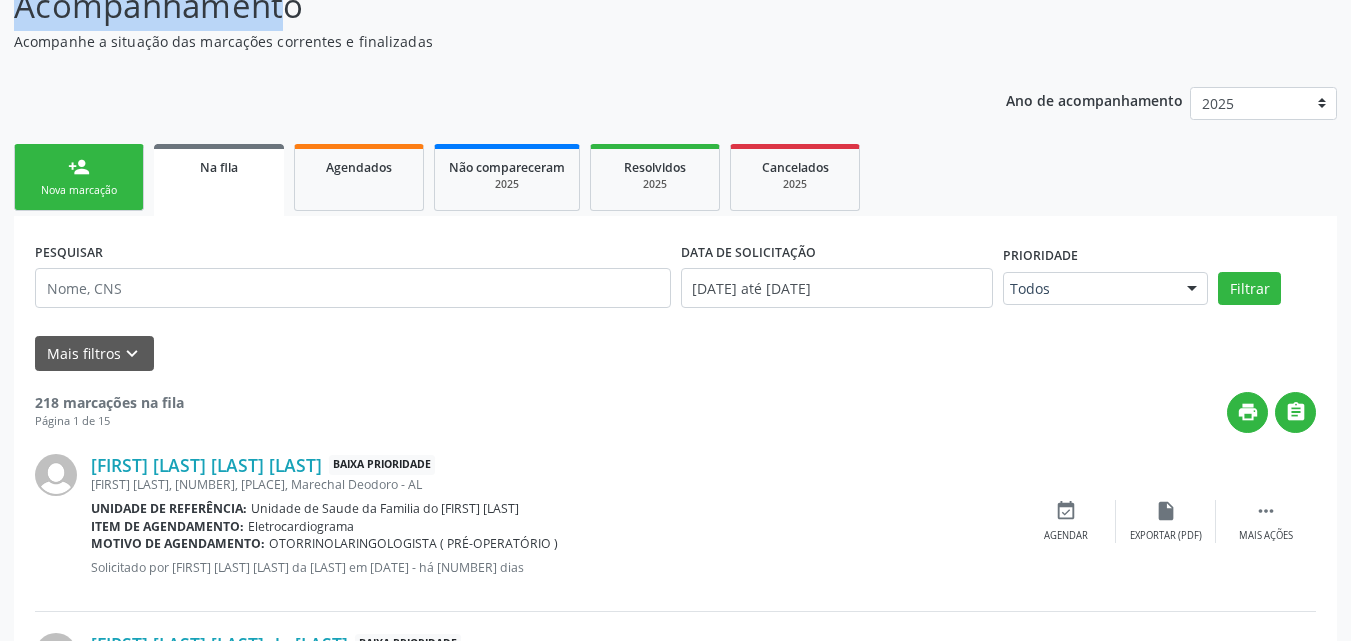 click on "person_add
Nova marcação" at bounding box center (79, 177) 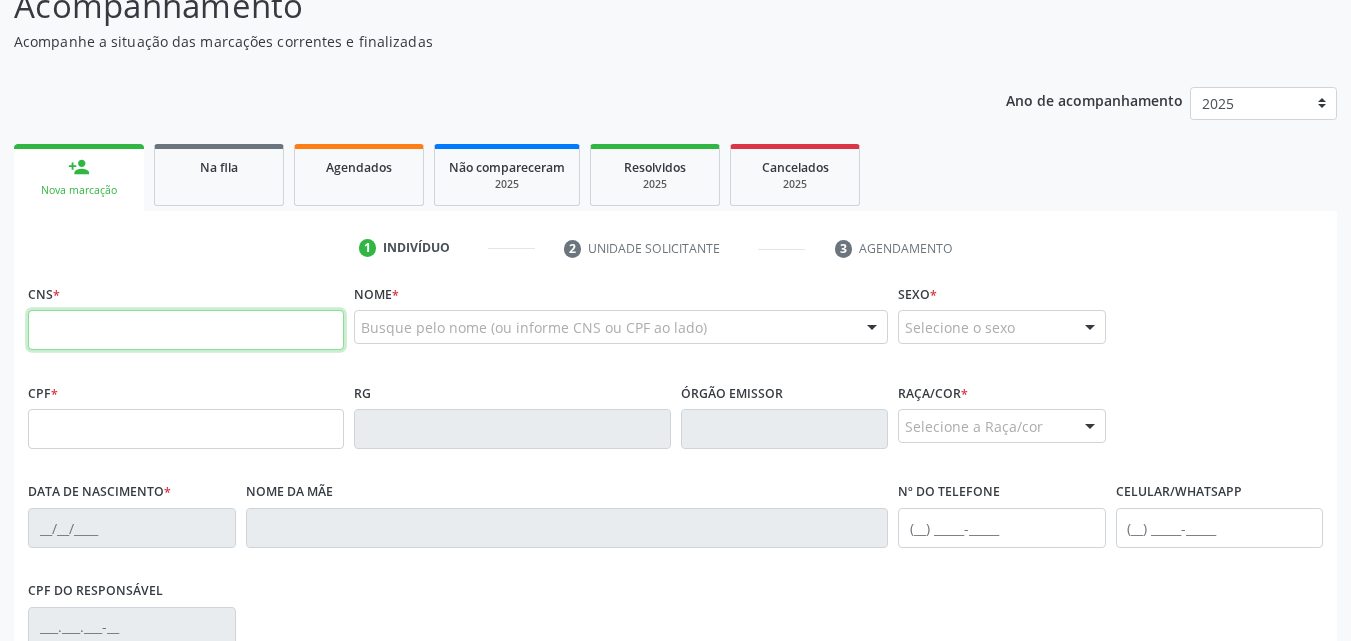 click at bounding box center (186, 330) 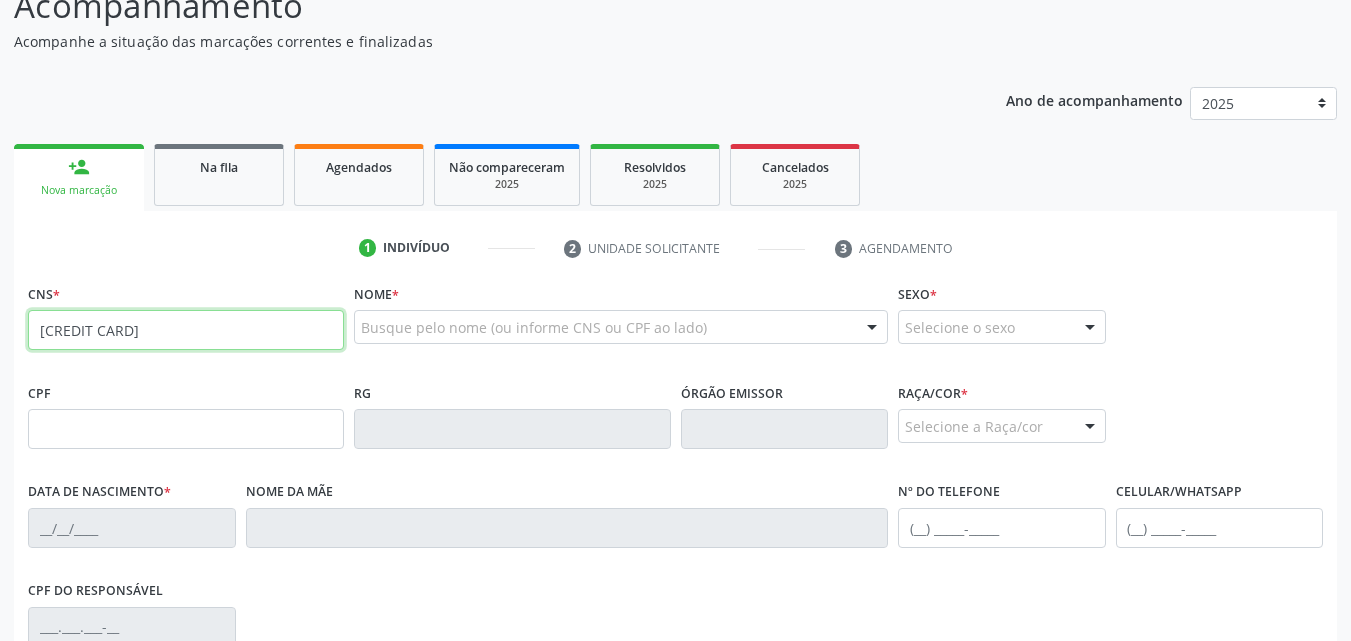 type on "[CREDIT CARD]" 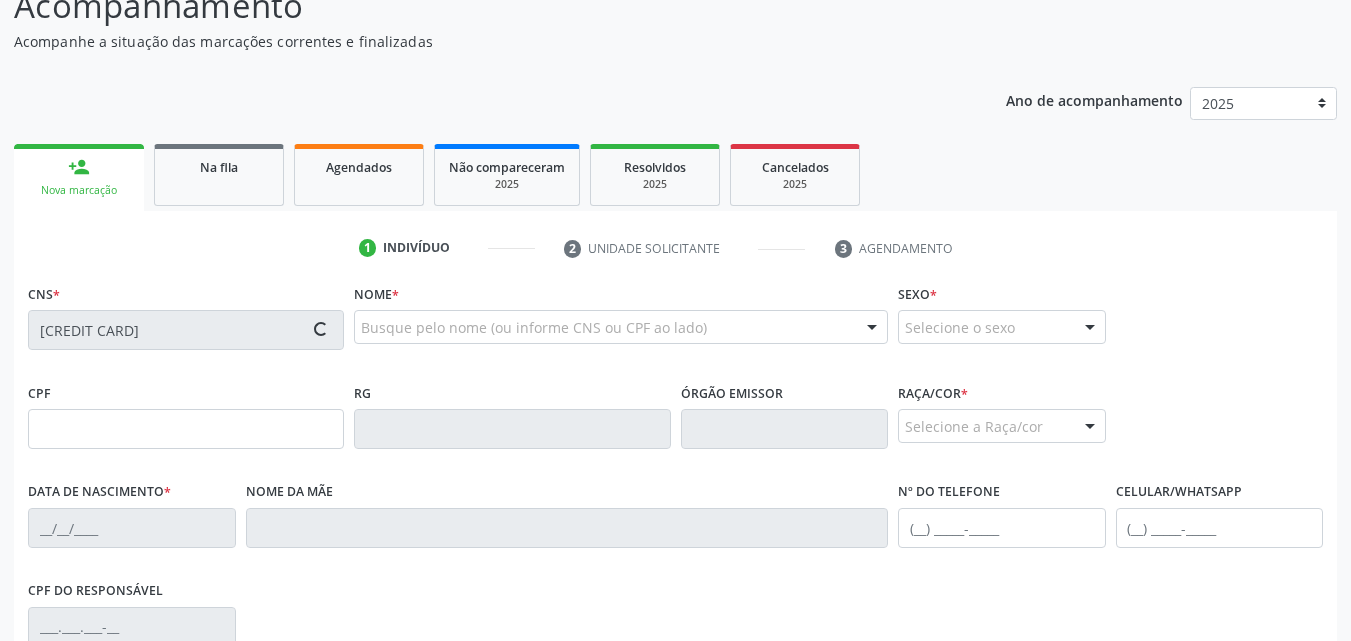 type on "[NUMBER].[NUMBER].[NUMBER]-[NUMBER]" 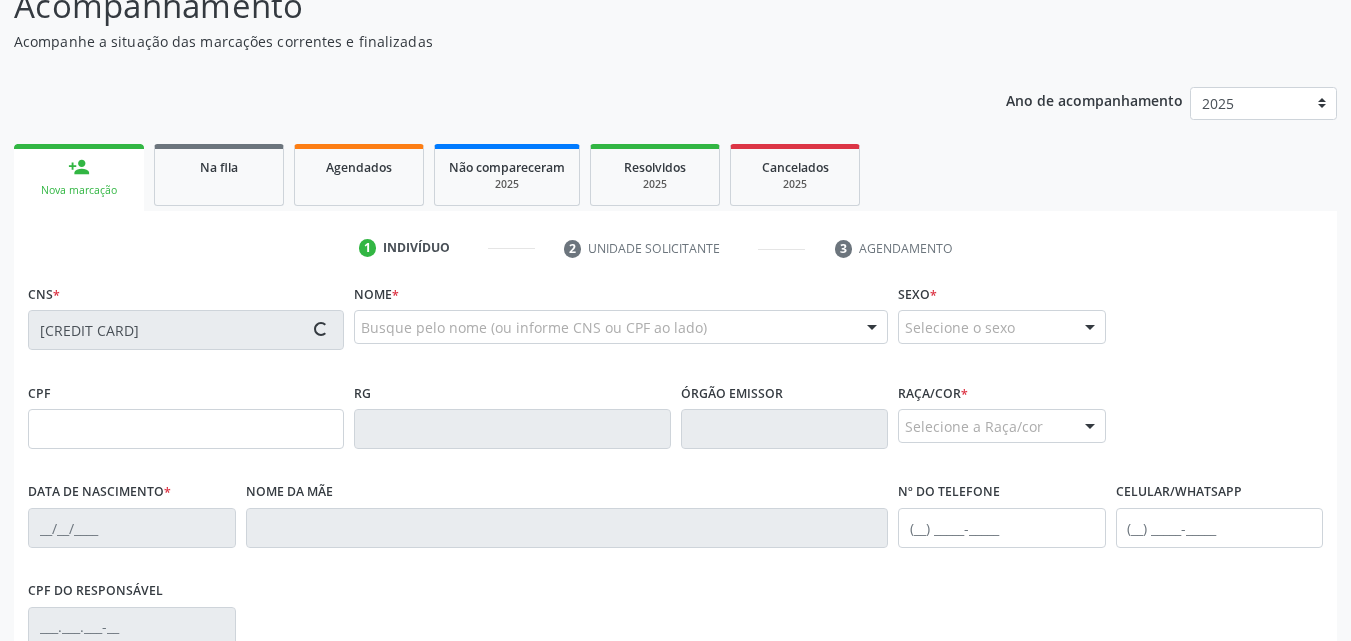 type on "[DATE]" 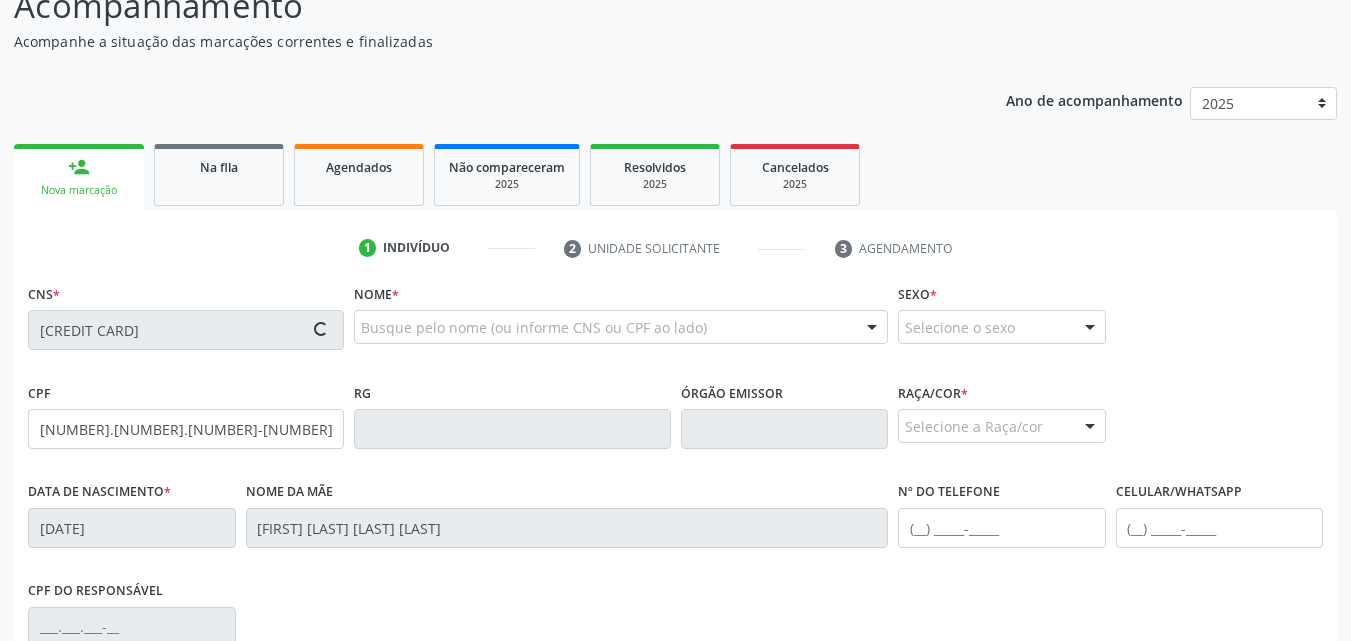 type on "([DDD]) [PHONE]" 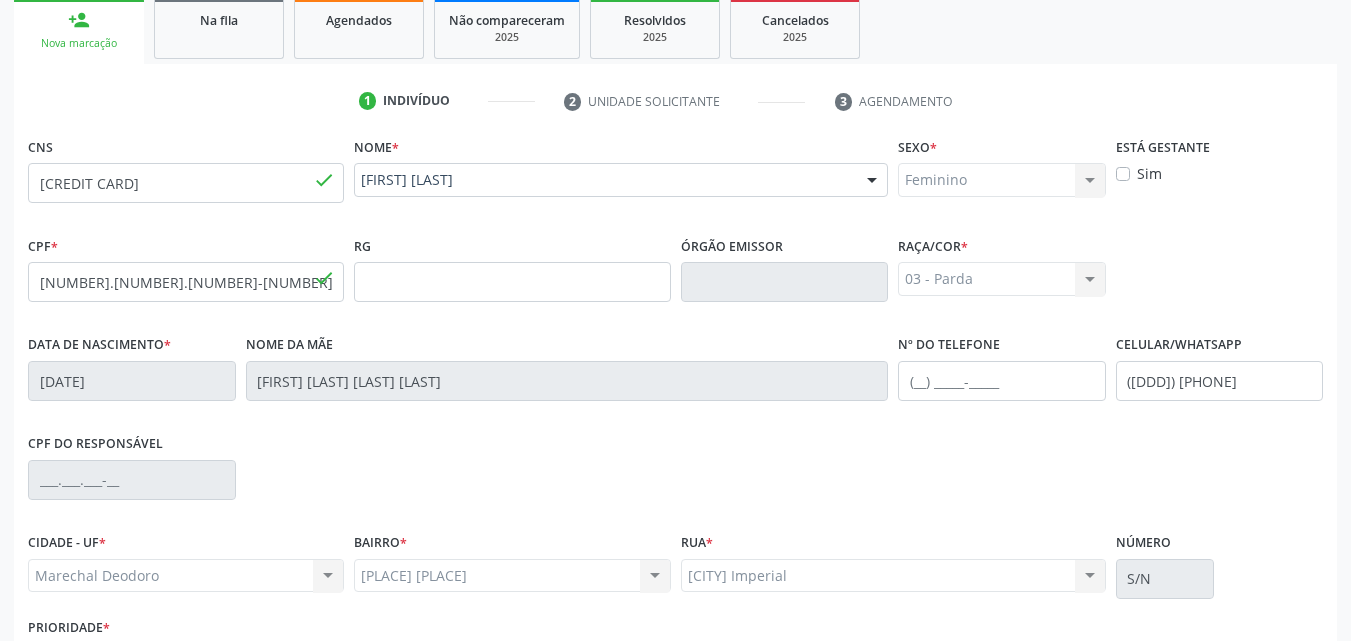scroll, scrollTop: 373, scrollLeft: 0, axis: vertical 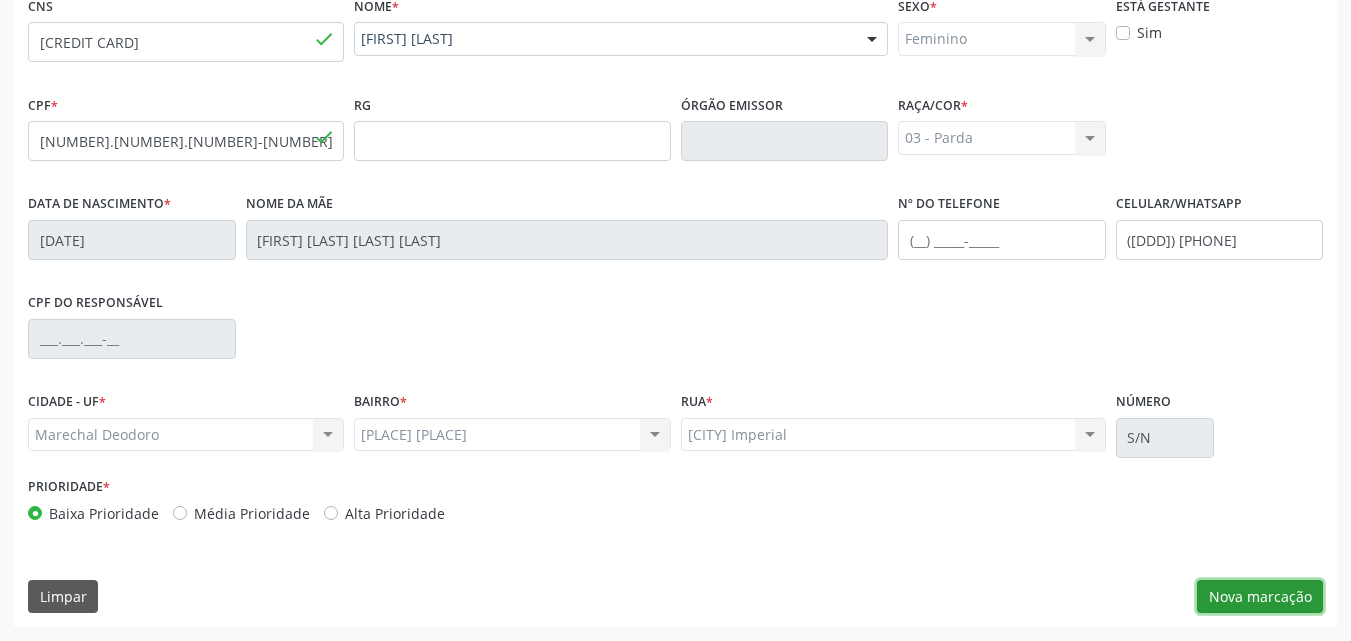 click on "Nova marcação" at bounding box center [1260, 597] 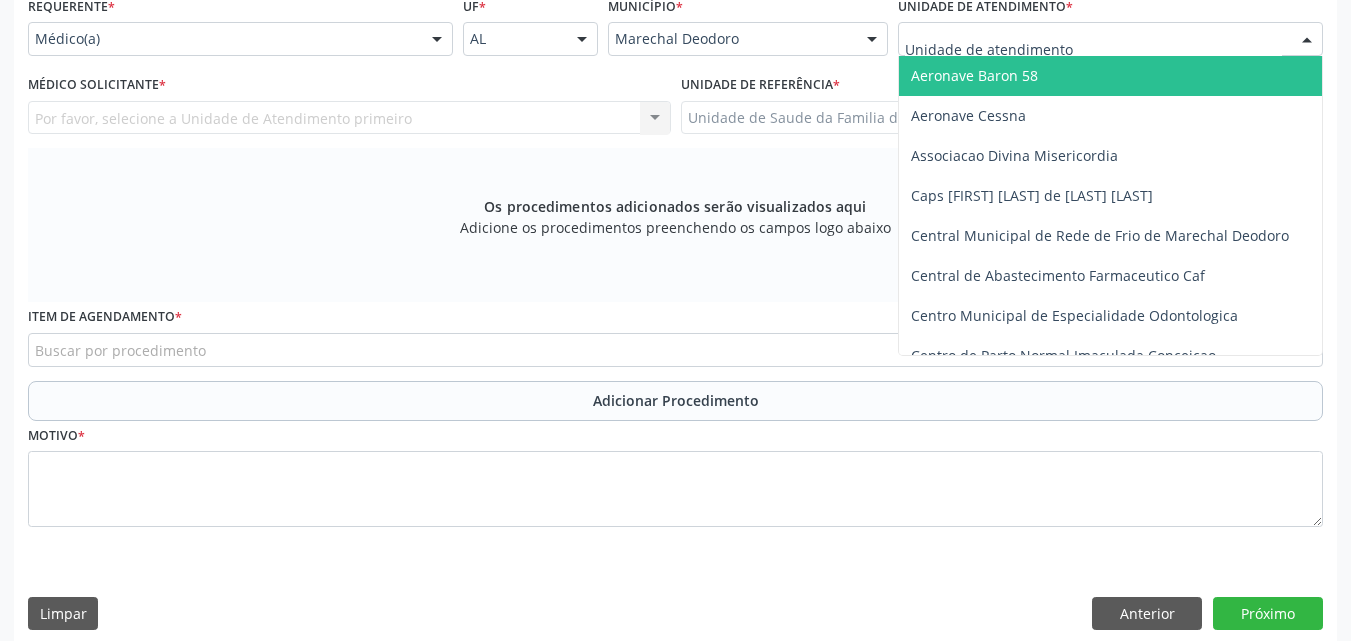 click at bounding box center [1110, 39] 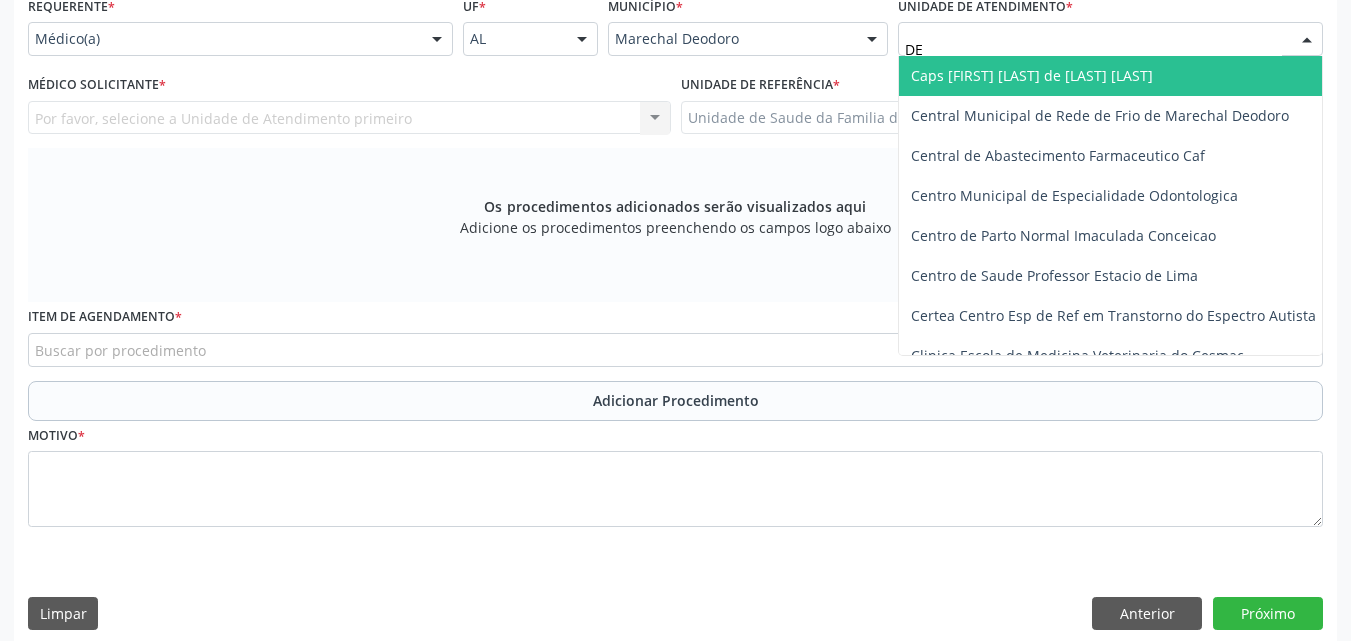 type on "DEN" 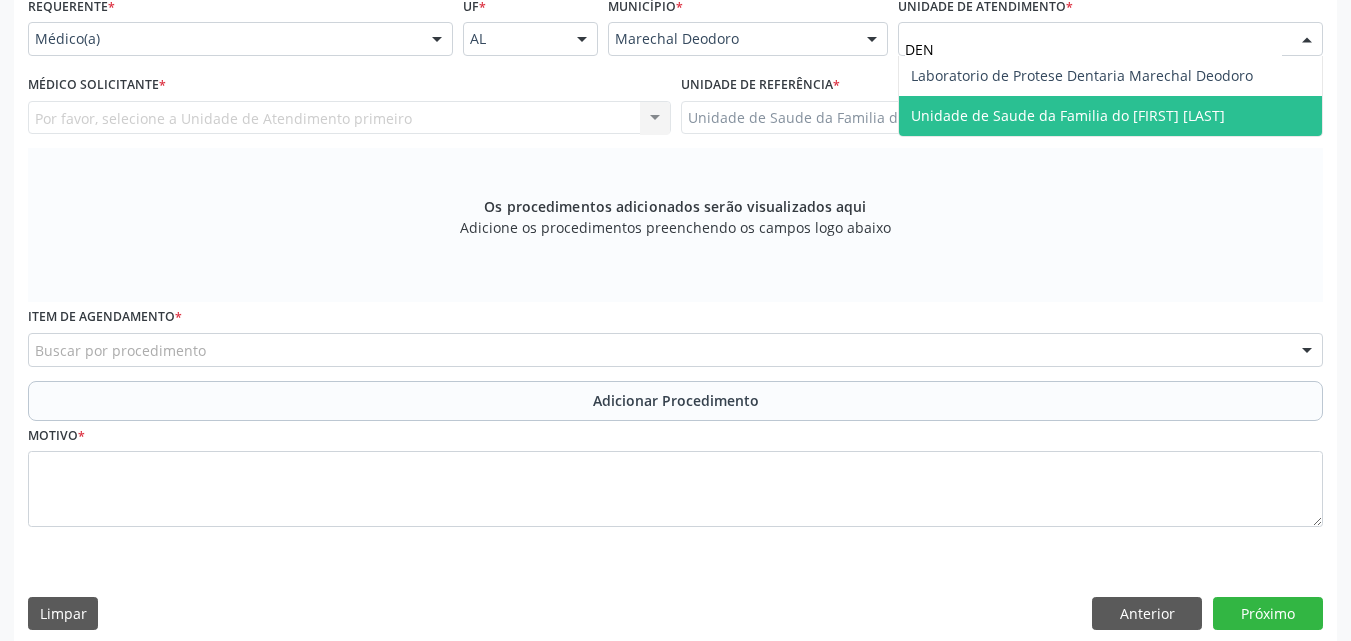 click on "Unidade de Saude da Familia do [FIRST] [LAST]" at bounding box center [1110, 116] 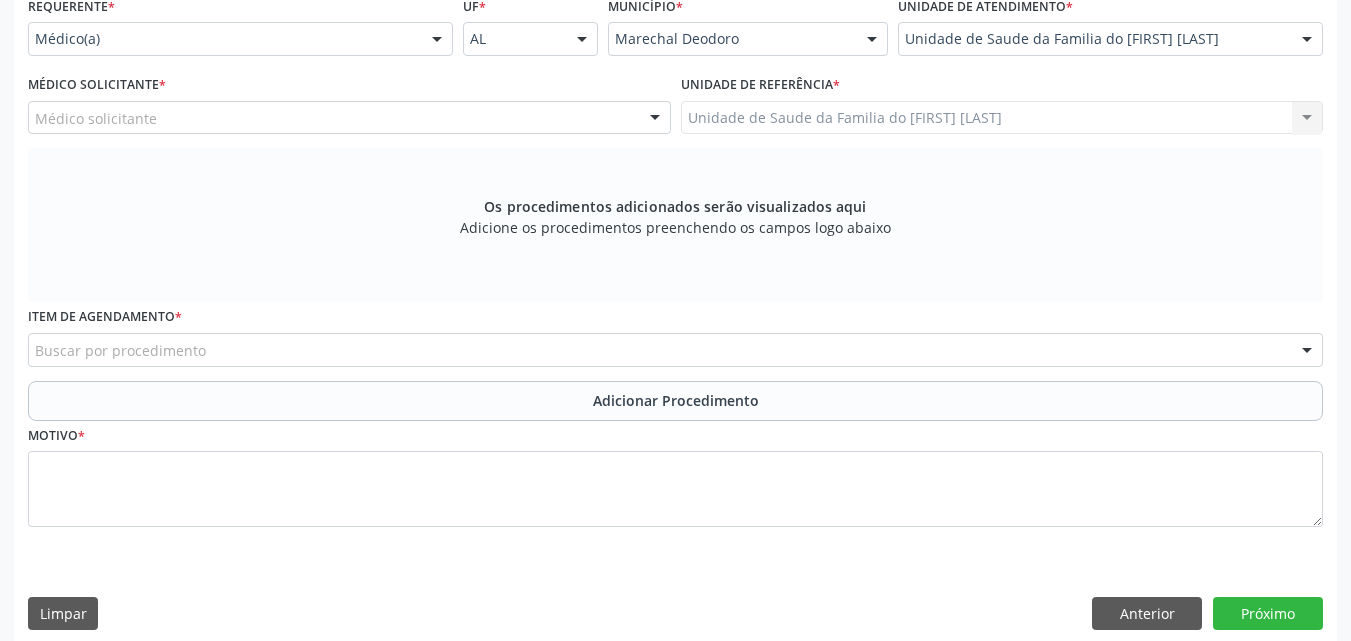 click on "Médico solicitante" at bounding box center (349, 118) 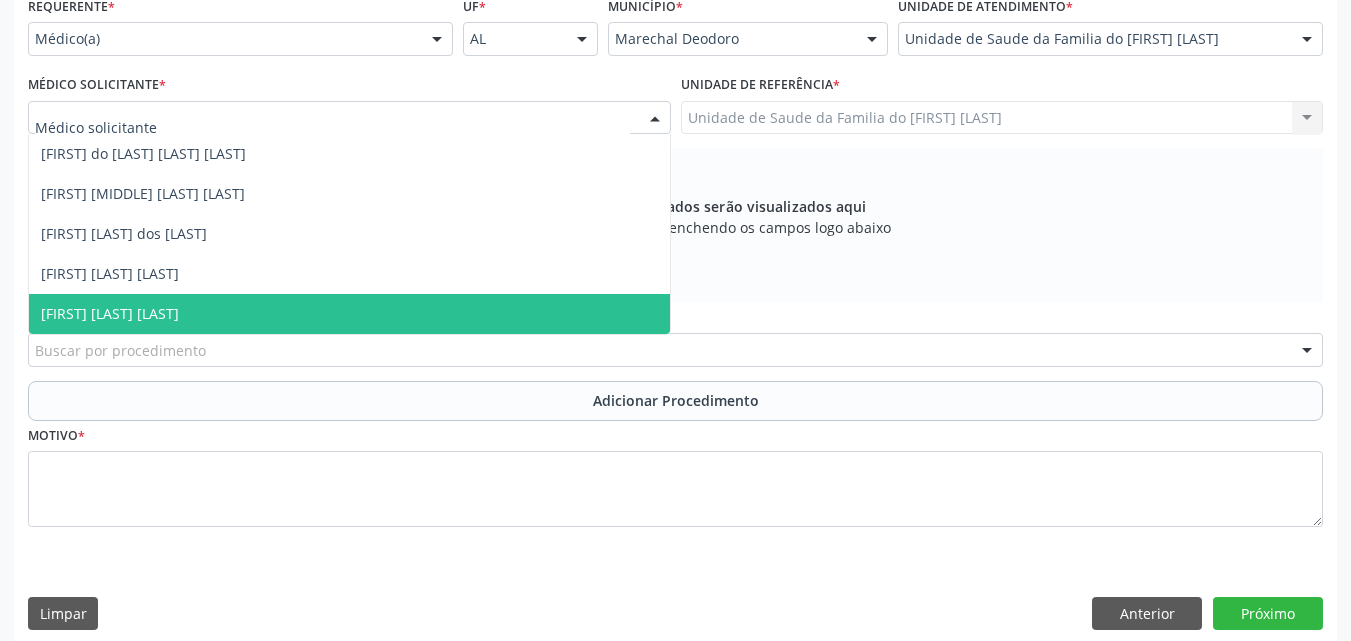 click on "[FIRST] [LAST] [LAST]" at bounding box center [349, 314] 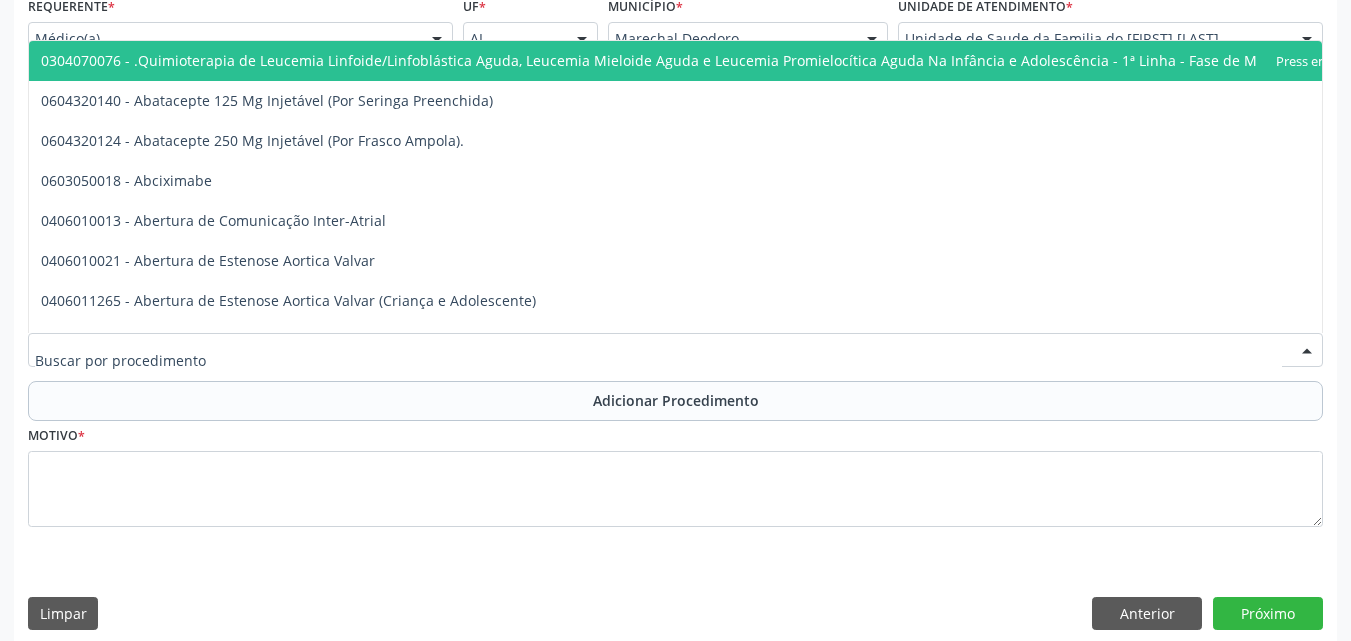 click at bounding box center (675, 350) 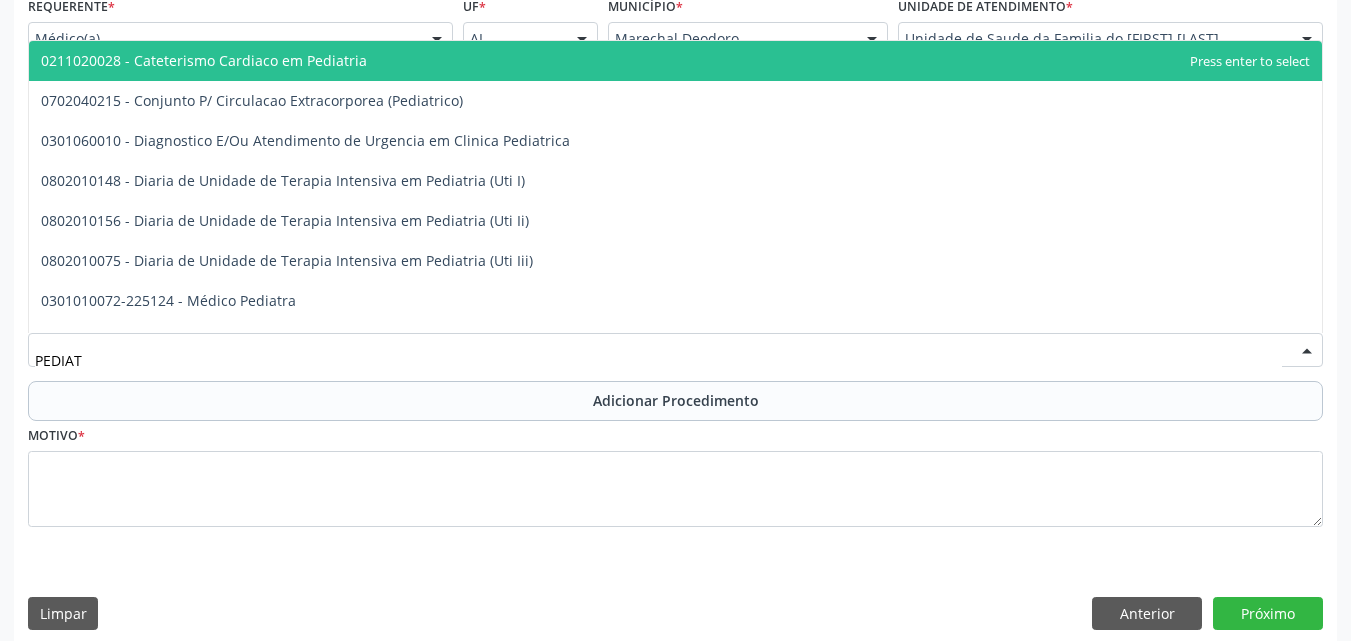 type on "PEDIATR" 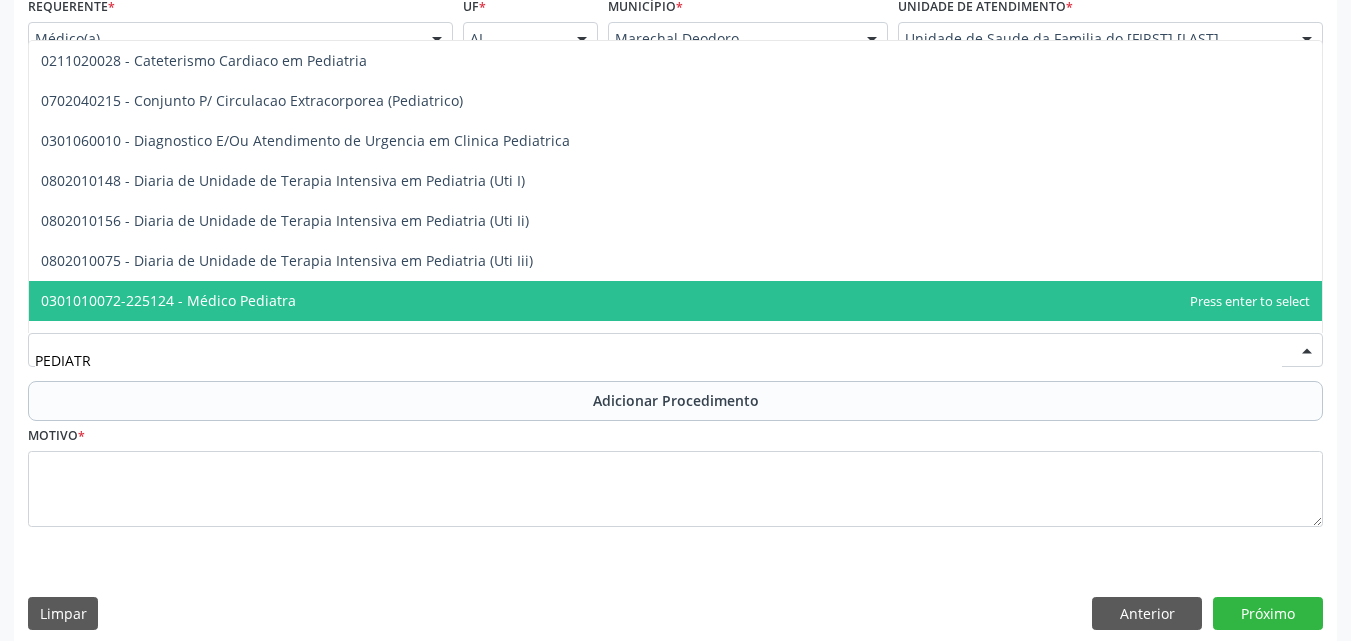 click on "0301010072-225124 - Médico Pediatra" at bounding box center (675, 301) 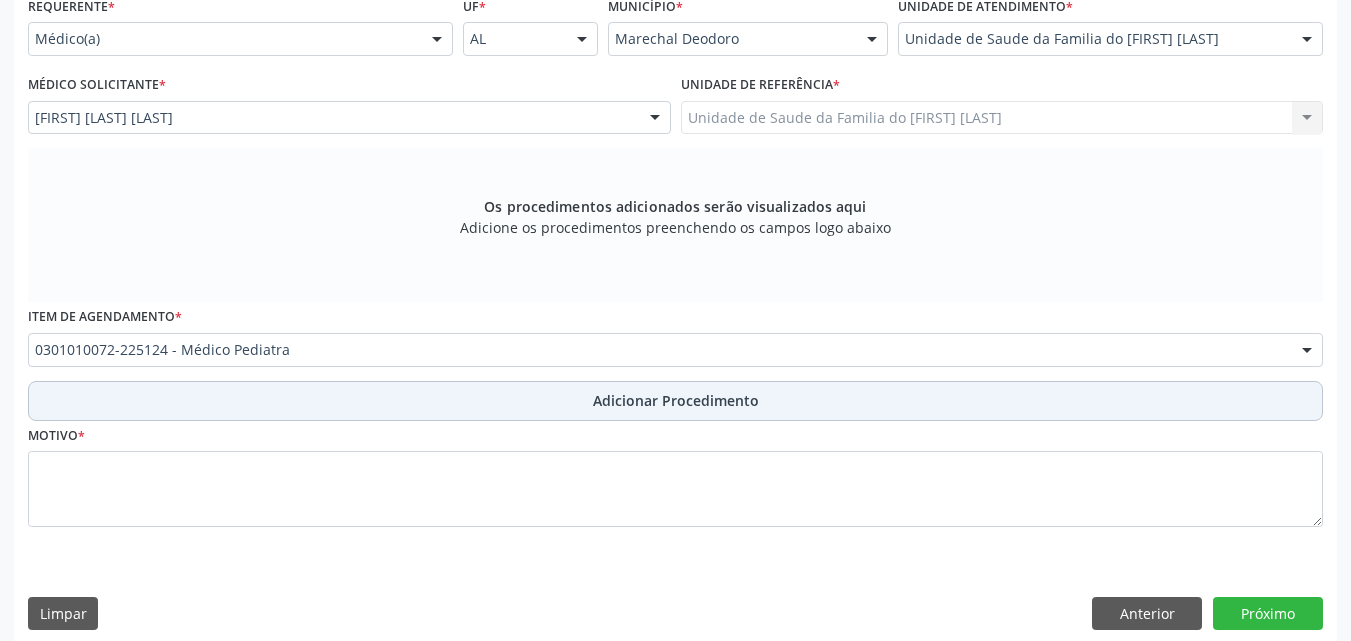 click on "Adicionar Procedimento" at bounding box center (675, 401) 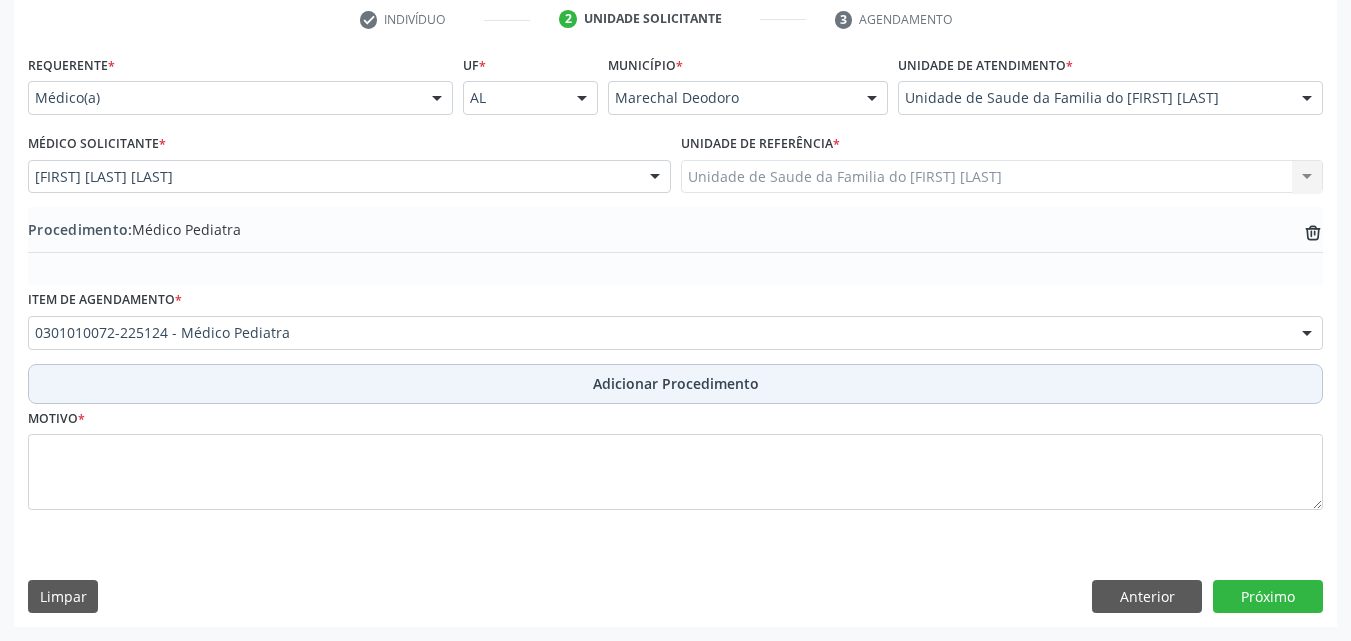 scroll, scrollTop: 412, scrollLeft: 0, axis: vertical 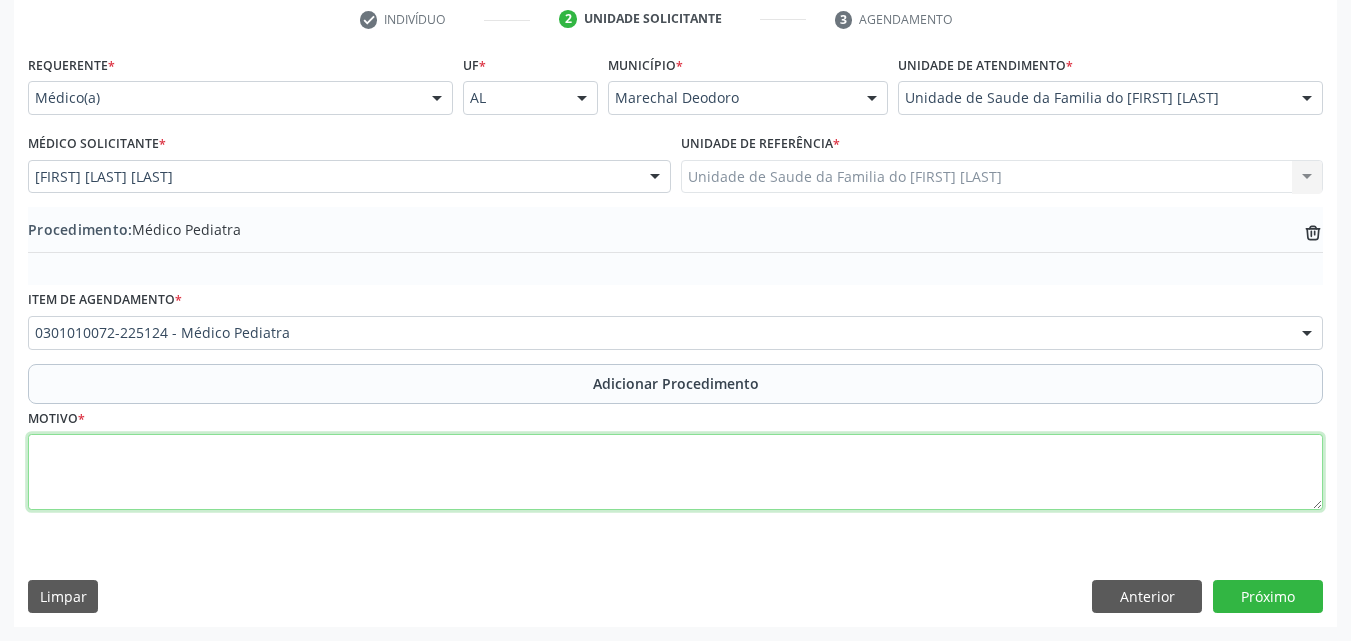 click at bounding box center (675, 472) 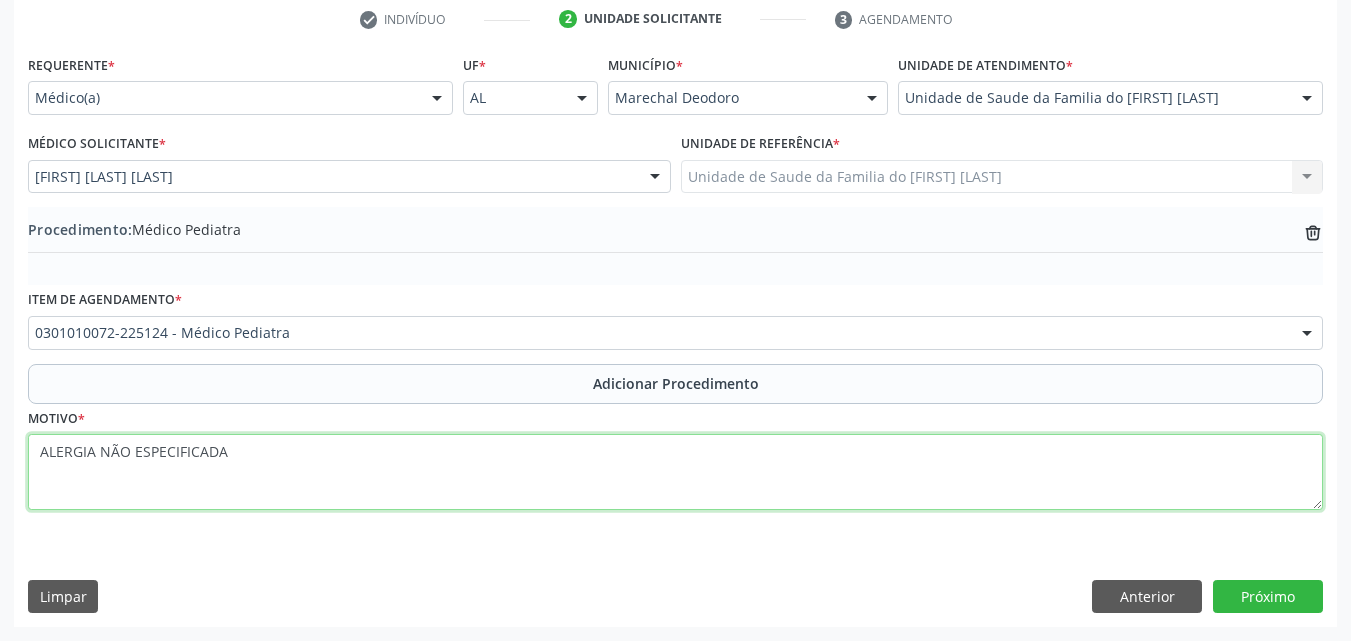 click on "ALERGIA NÃO ESPECIFICADA" at bounding box center (675, 472) 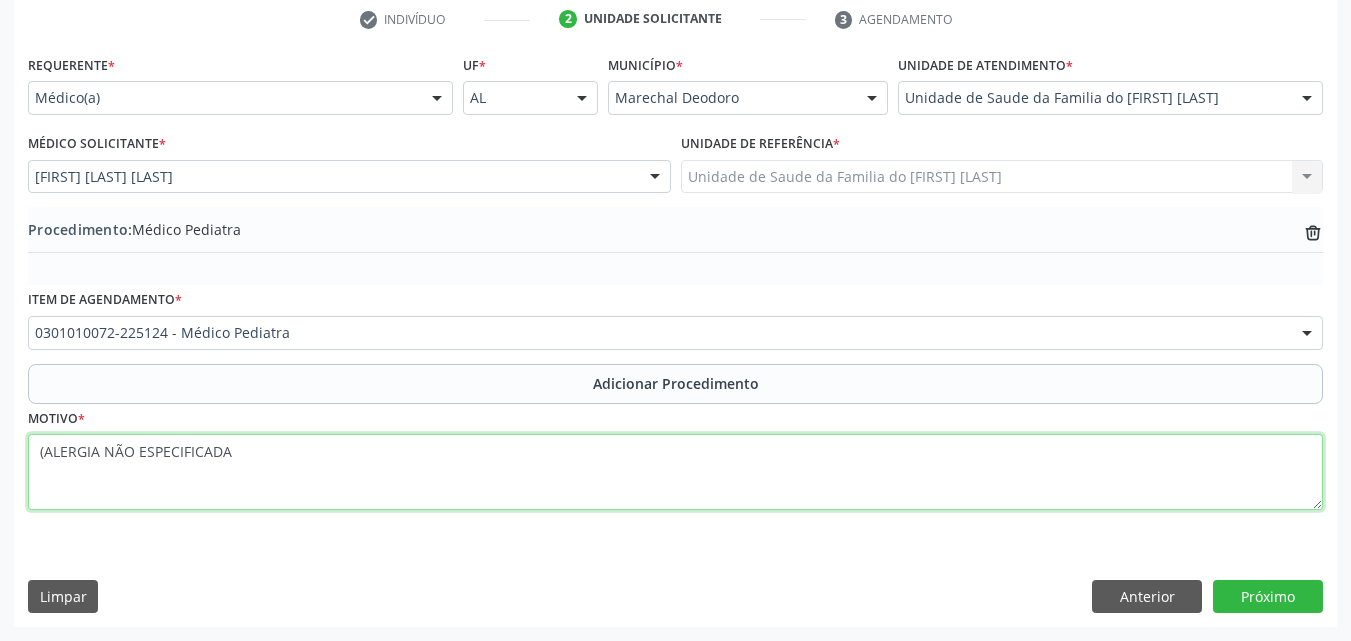 click on "(ALERGIA NÃO ESPECIFICADA" at bounding box center [675, 472] 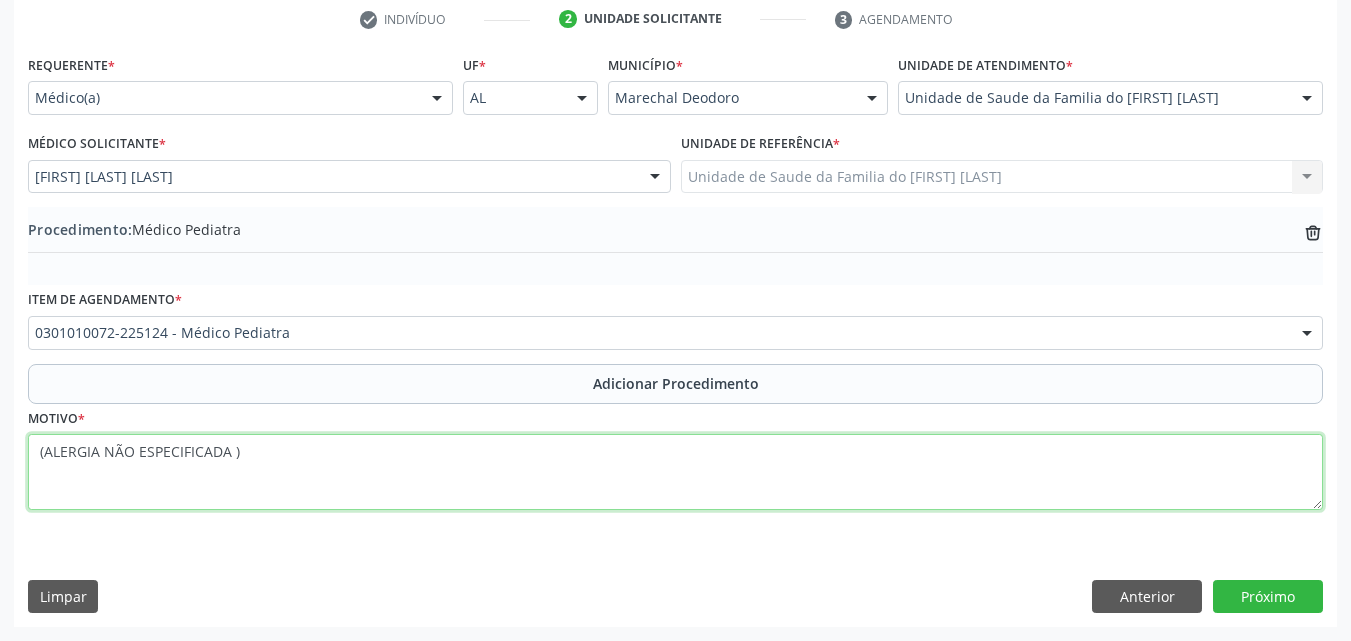 click on "(ALERGIA NÃO ESPECIFICADA )" at bounding box center (675, 472) 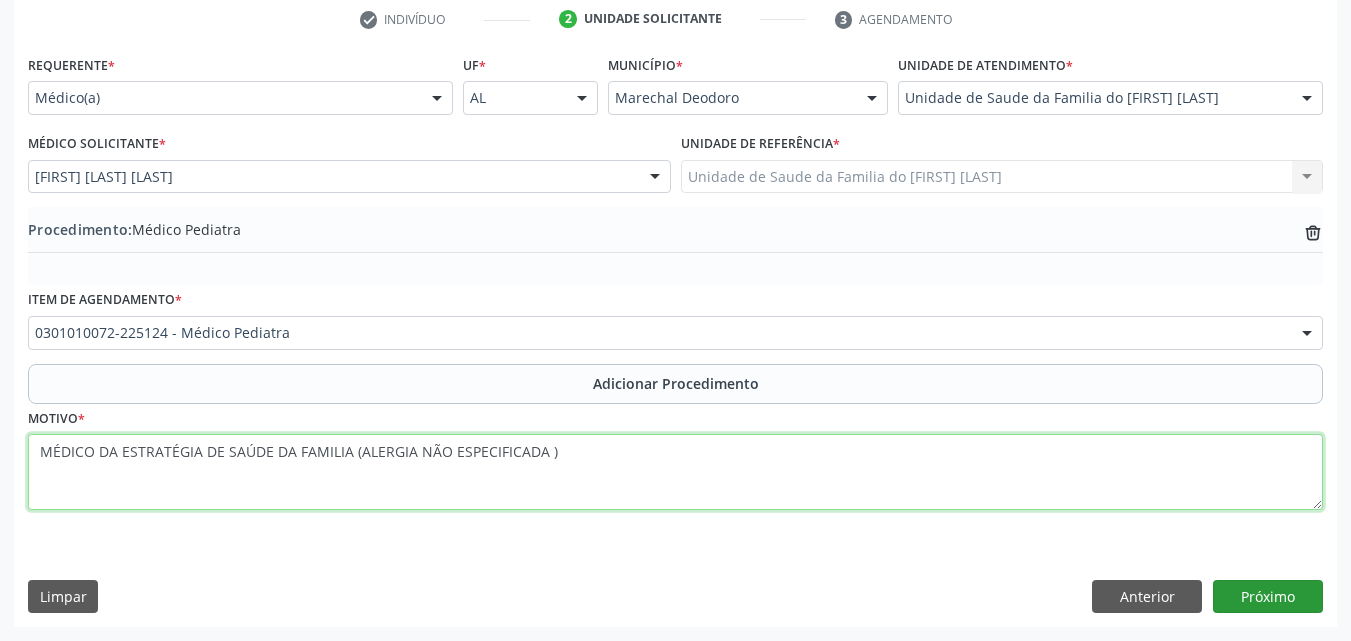 type on "MÉDICO DA ESTRATÉGIA DE SAÚDE DA FAMILIA (ALERGIA NÃO ESPECIFICADA )" 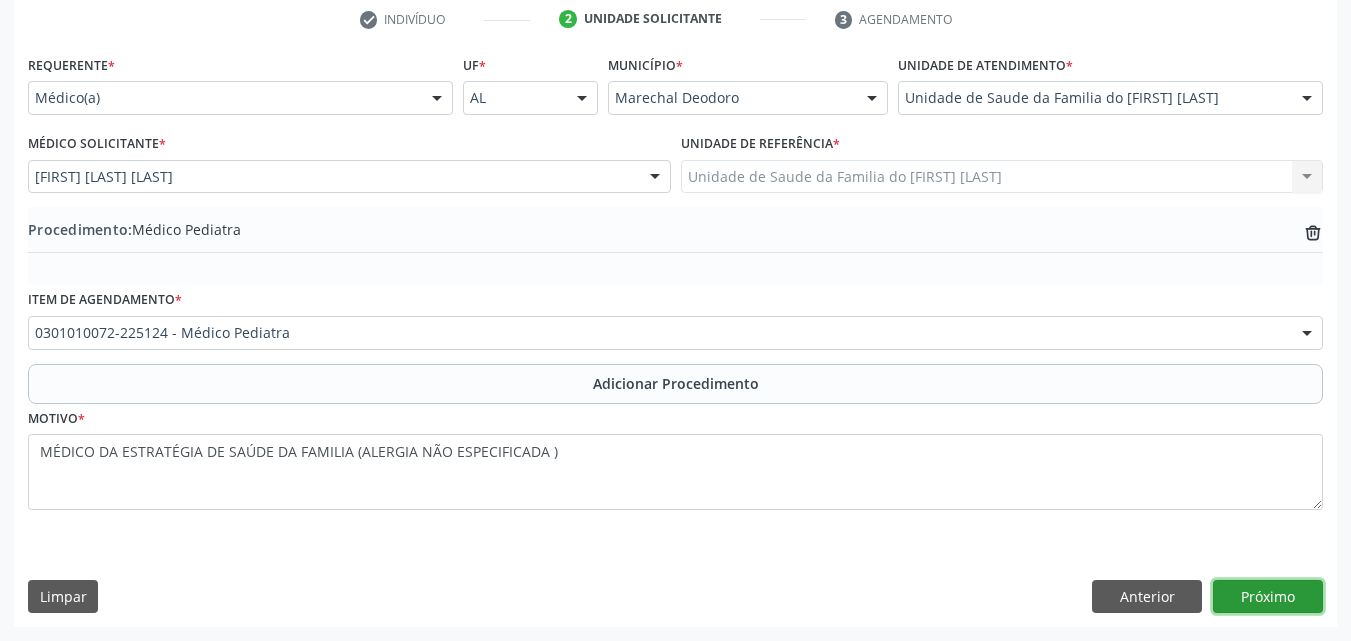 click on "Próximo" at bounding box center [1268, 597] 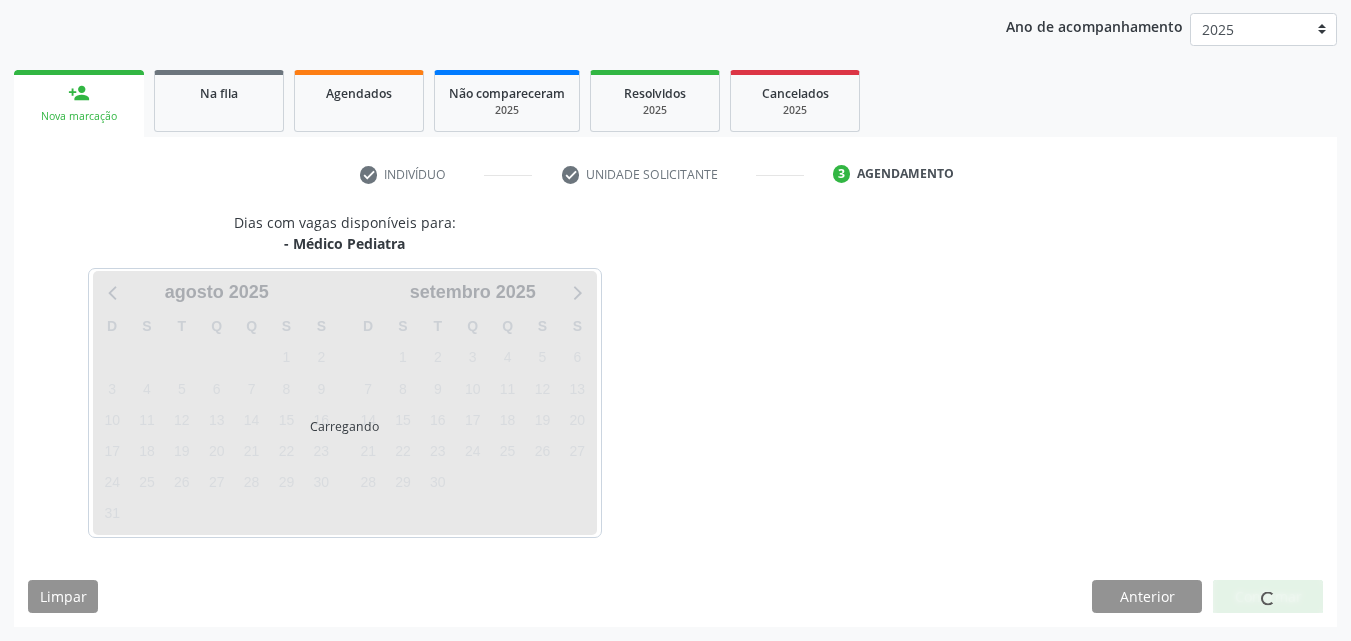 scroll, scrollTop: 316, scrollLeft: 0, axis: vertical 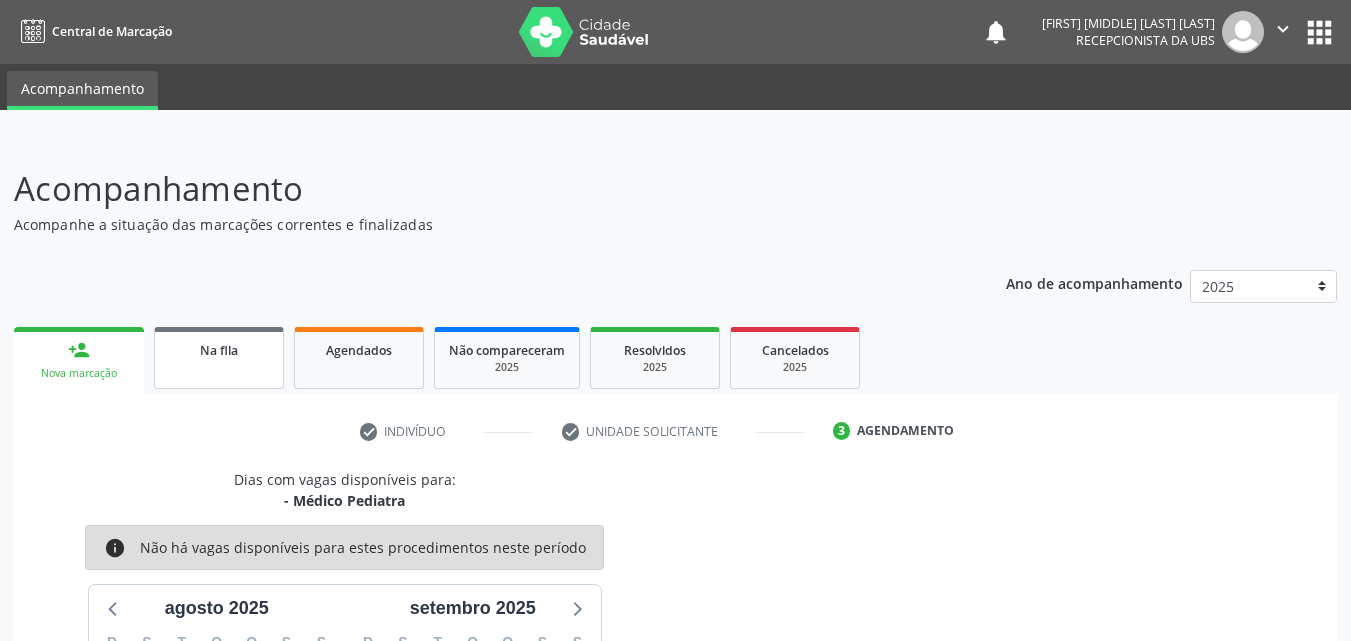 click on "Na fila" at bounding box center [219, 349] 